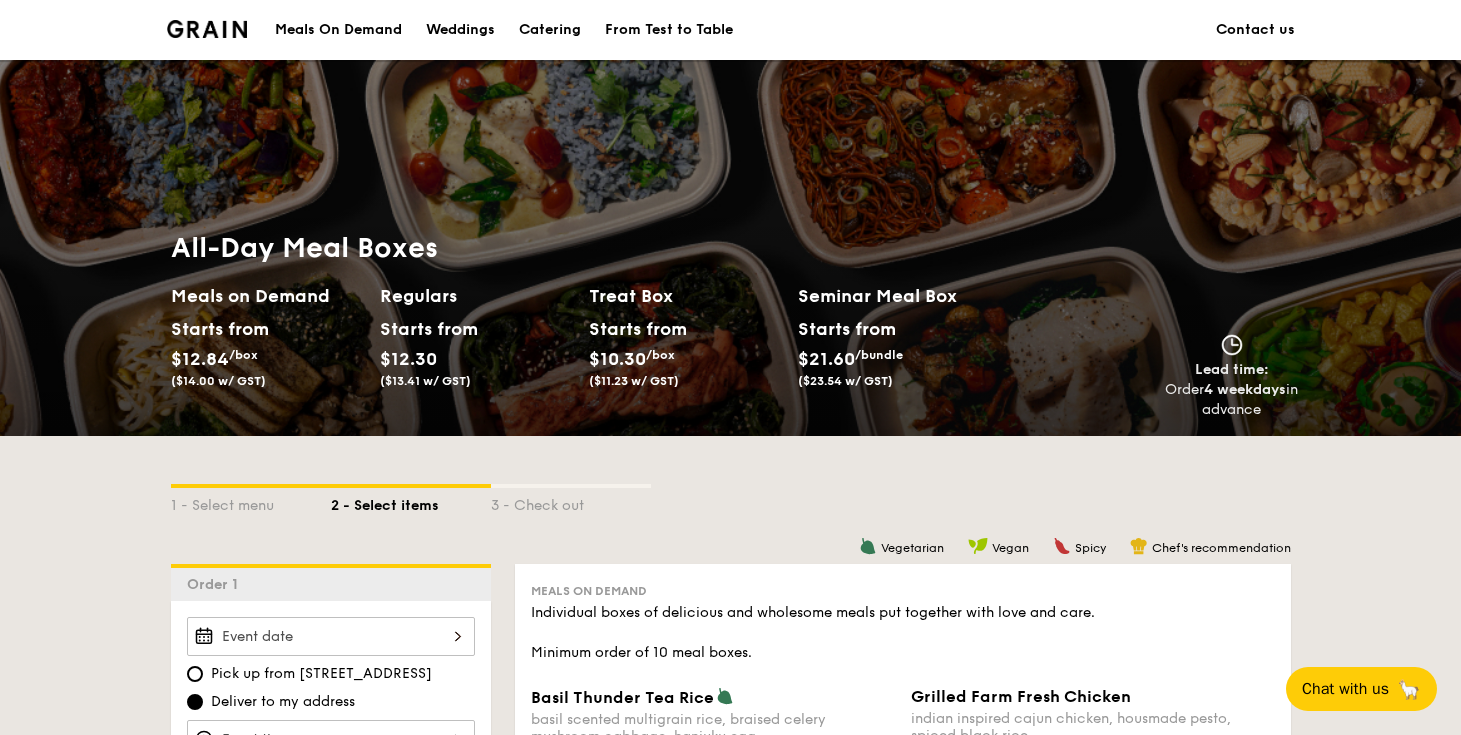 scroll, scrollTop: 0, scrollLeft: 0, axis: both 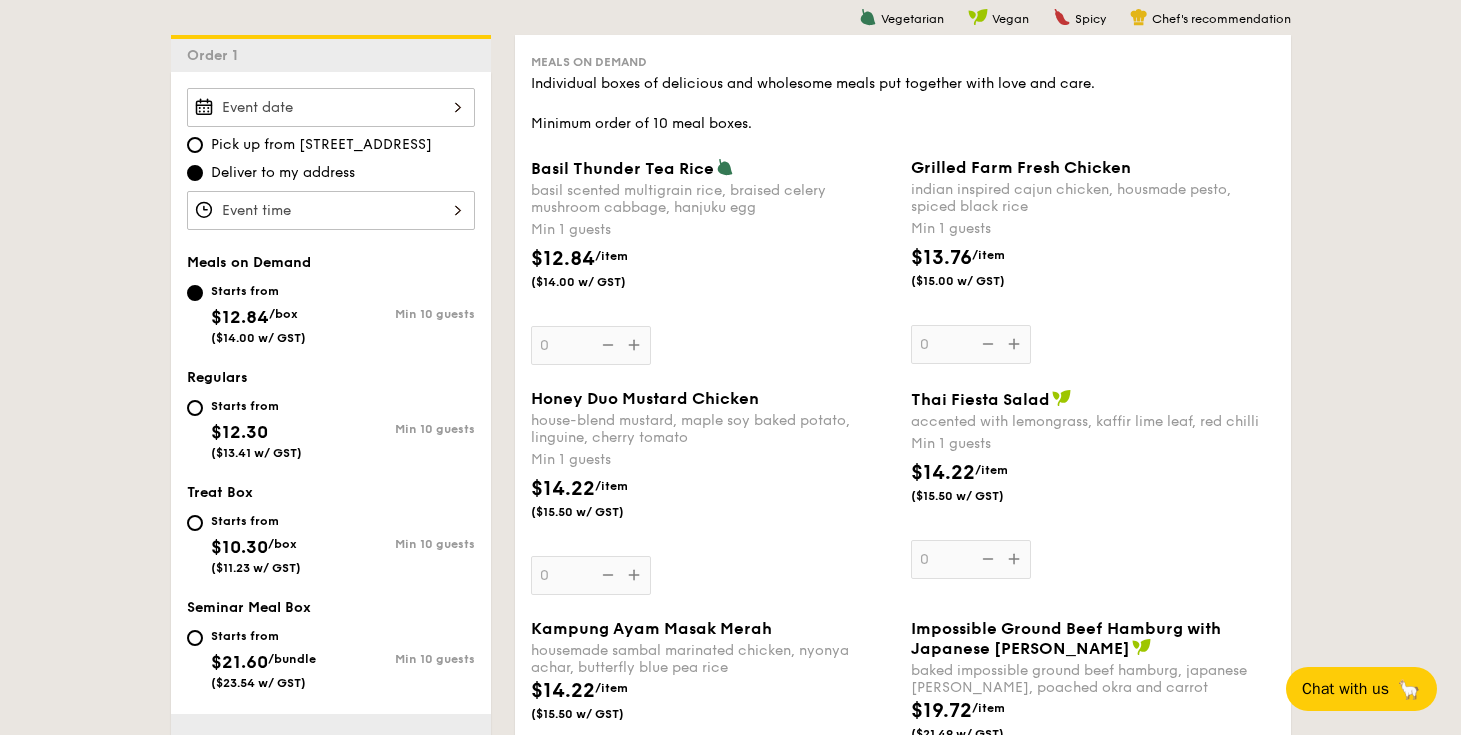 click on "Starts from" at bounding box center [256, 406] 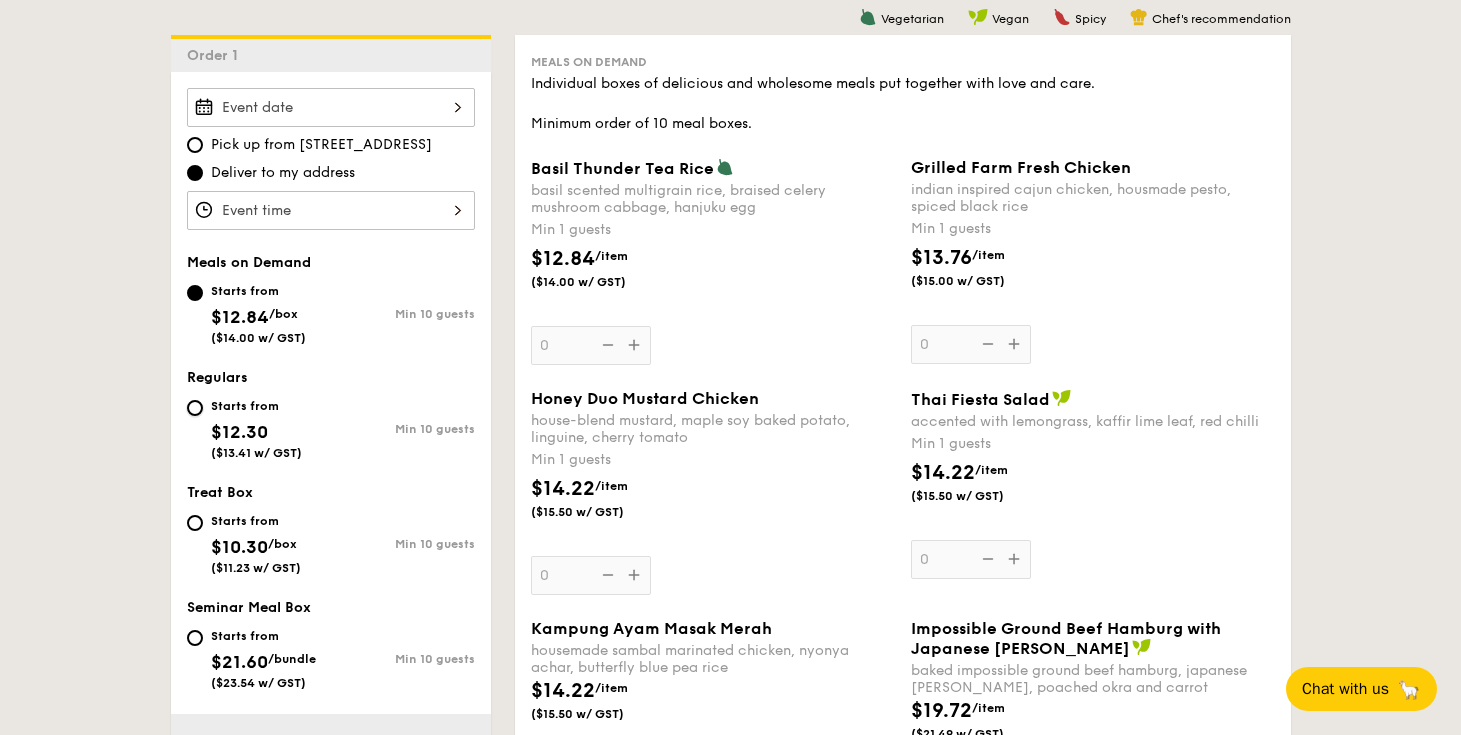 click on "Starts from
$12.30
($13.41 w/ GST)
Min 10 guests" at bounding box center (195, 408) 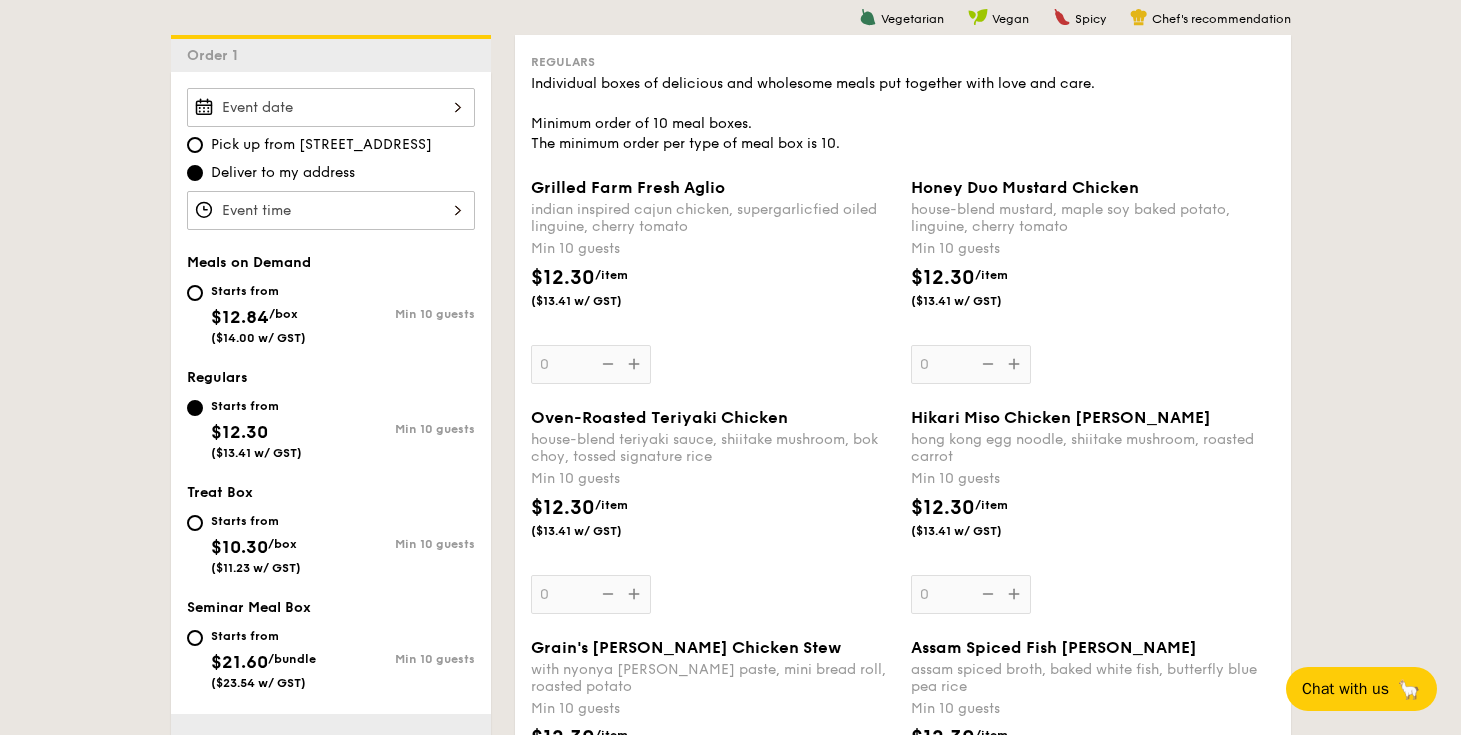 click on "Oven-Roasted Teriyaki Chicken house-blend teriyaki sauce, shiitake mushroom, bok choy, tossed signature rice
Min 10 guests
$12.30
/item
($13.41 w/ GST)
0" at bounding box center [713, 511] 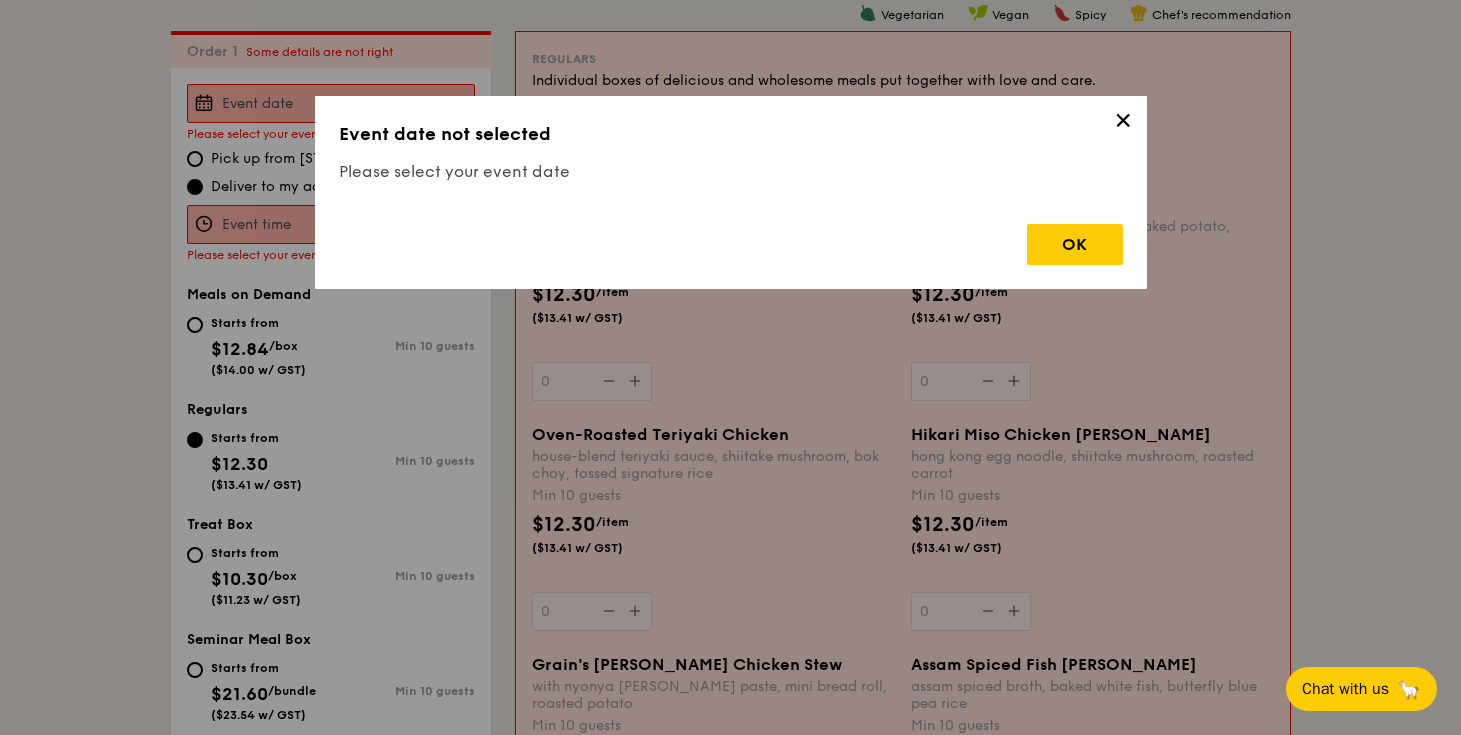 scroll, scrollTop: 534, scrollLeft: 0, axis: vertical 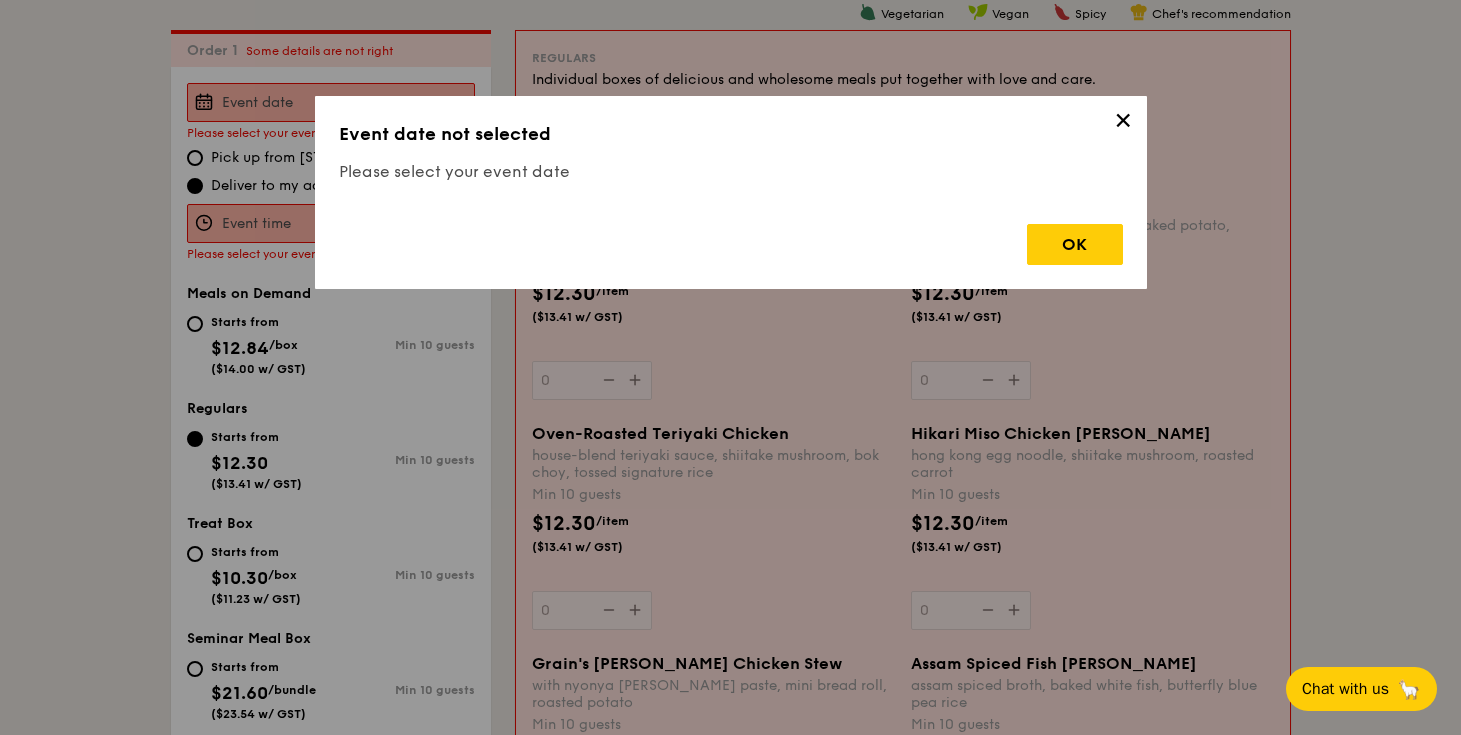 click on "✕" at bounding box center [1123, 124] 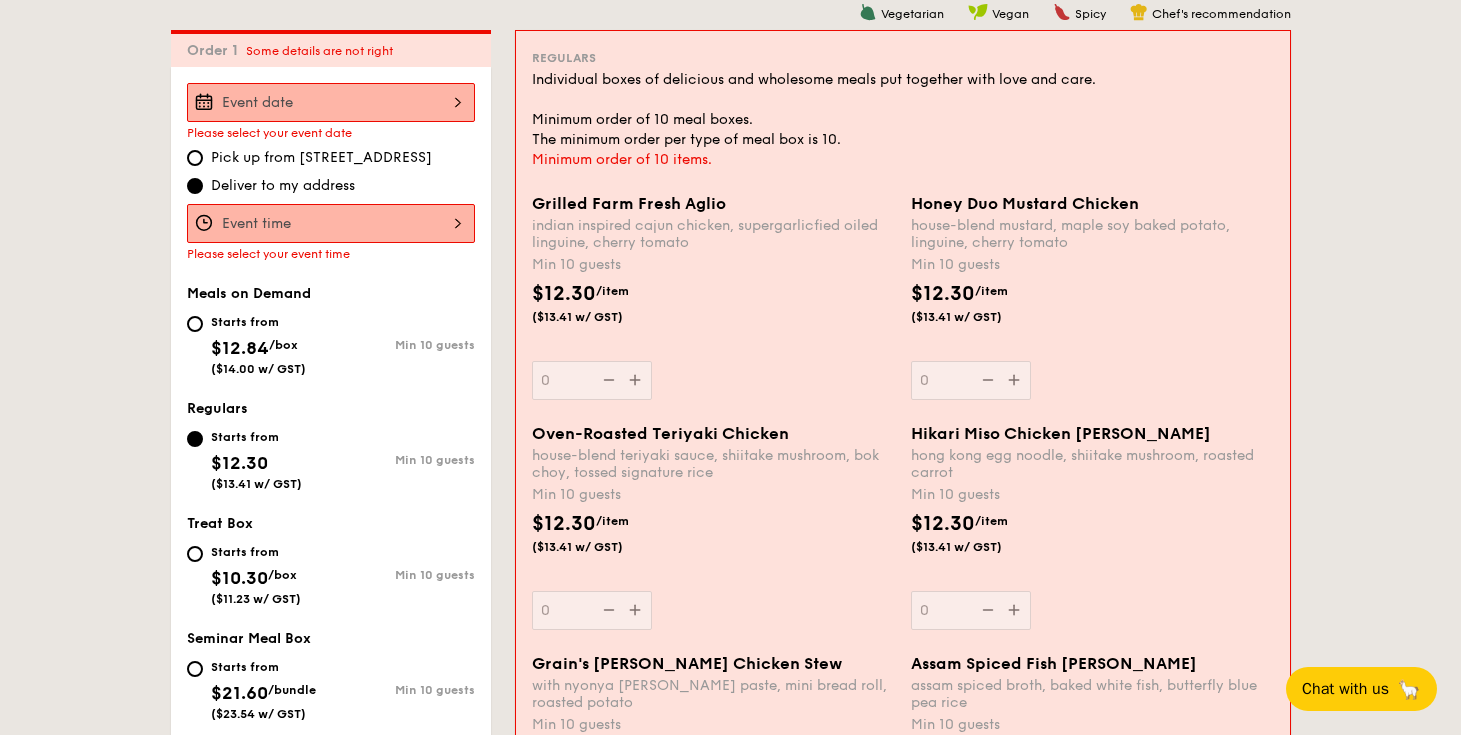 click at bounding box center [331, 223] 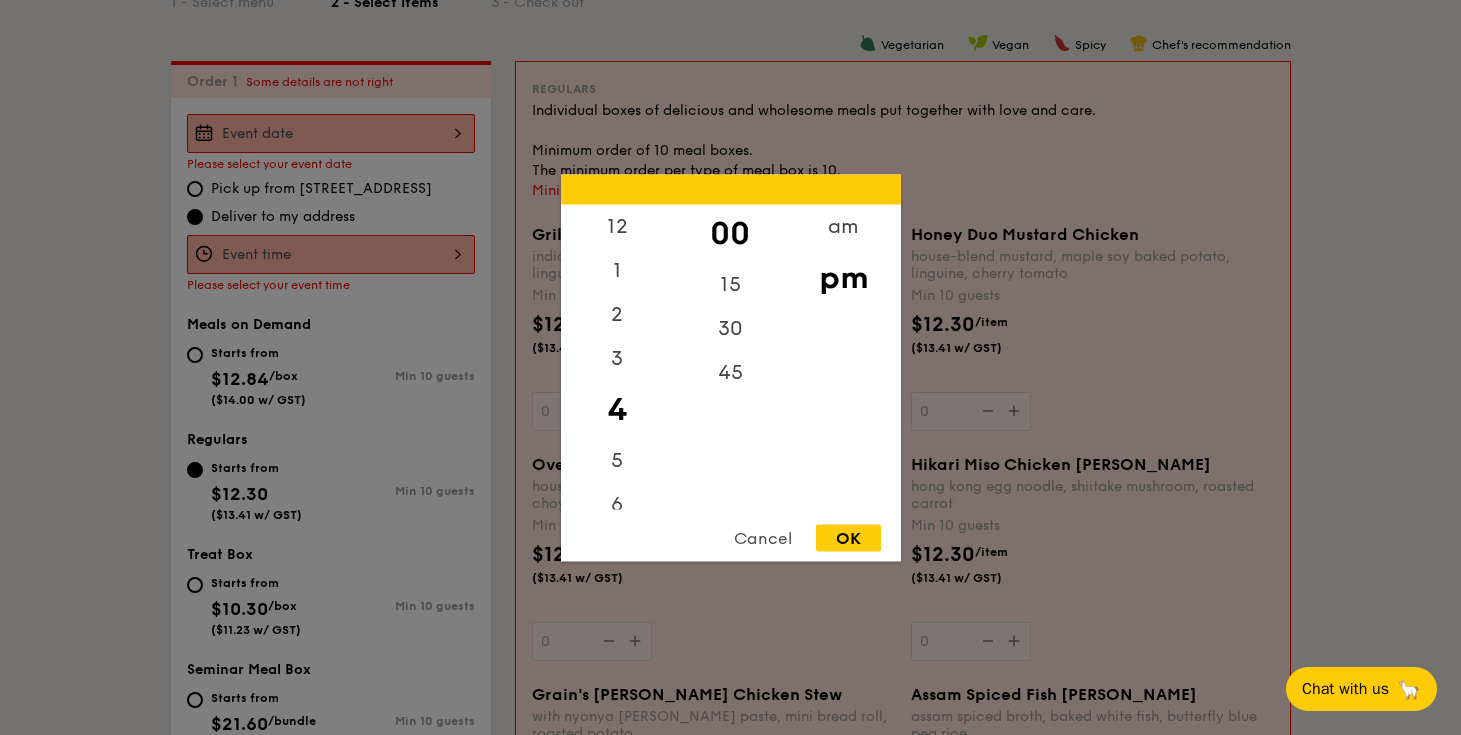 scroll, scrollTop: 489, scrollLeft: 0, axis: vertical 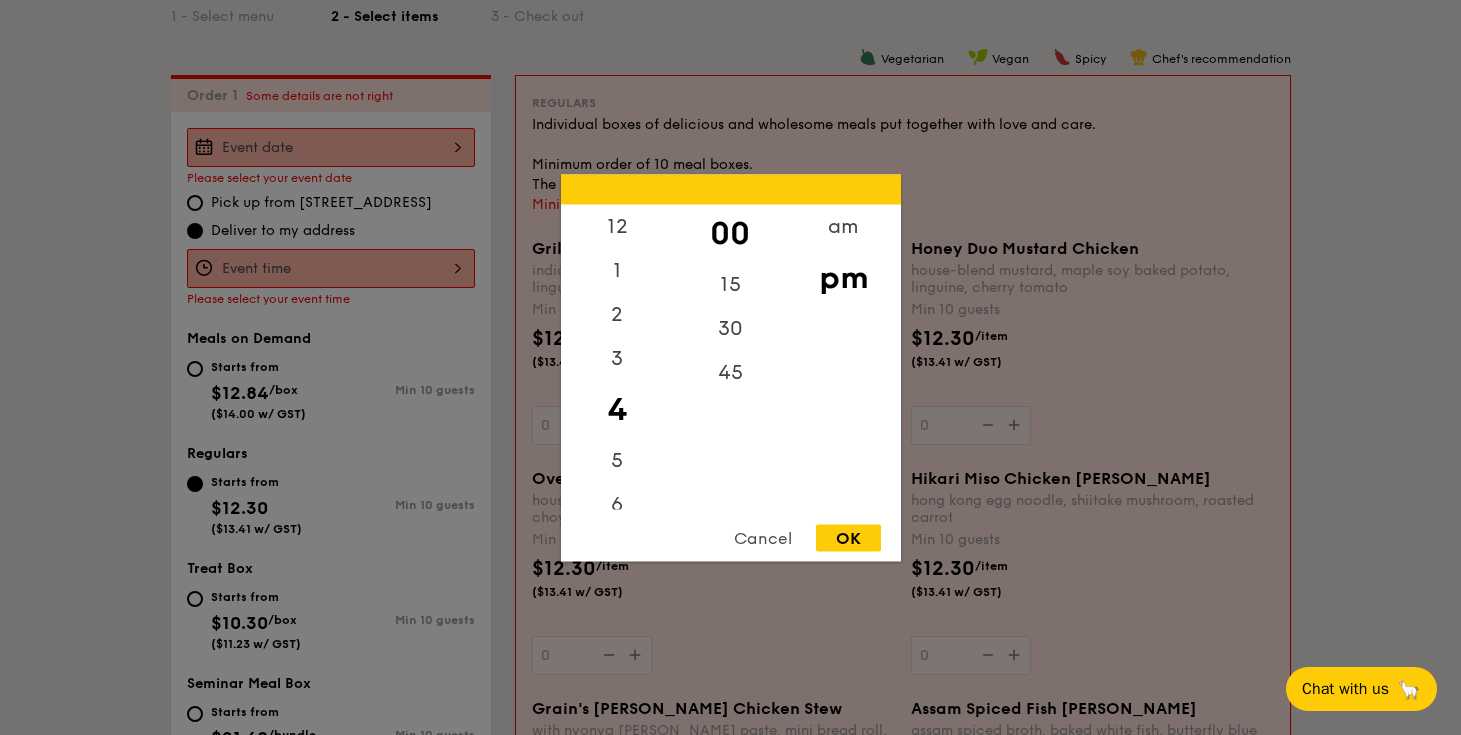 click at bounding box center (730, 367) 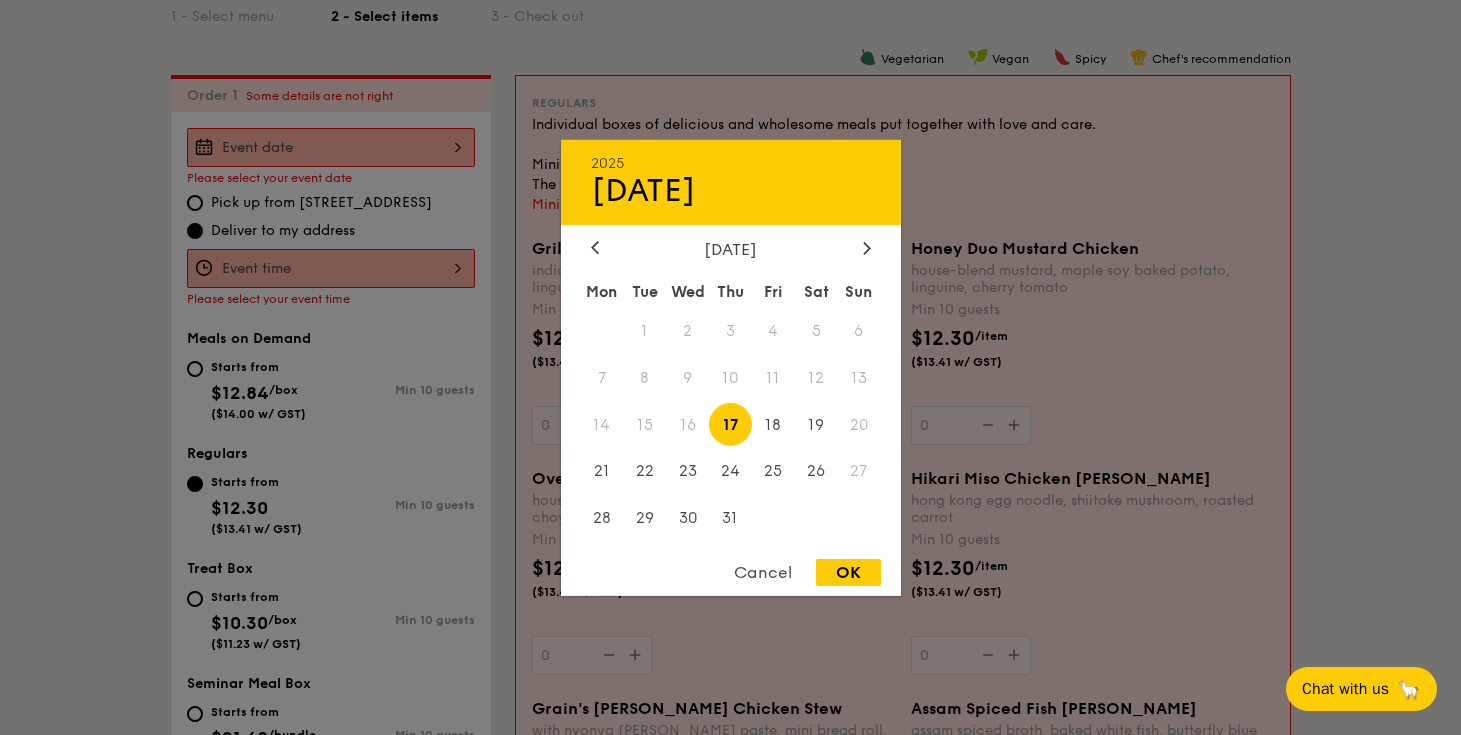 click on "2025   [DATE] [DATE] Tue Wed Thu Fri Sat Sun   1 2 3 4 5 6 7 8 9 10 11 12 13 14 15 16 17 18 19 20 21 22 23 24 25 26 27 28 29 30 31     Cancel   OK" at bounding box center [331, 147] 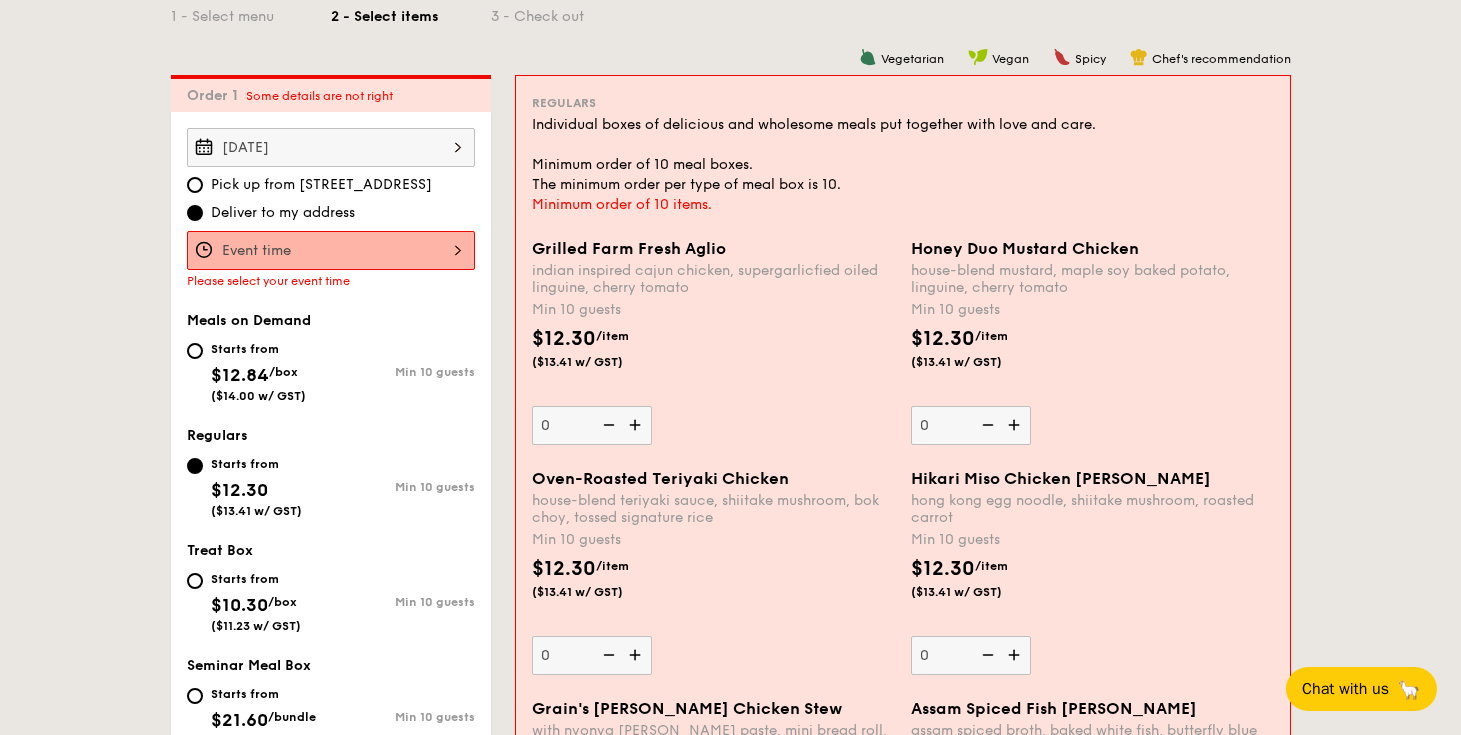 click at bounding box center [331, 250] 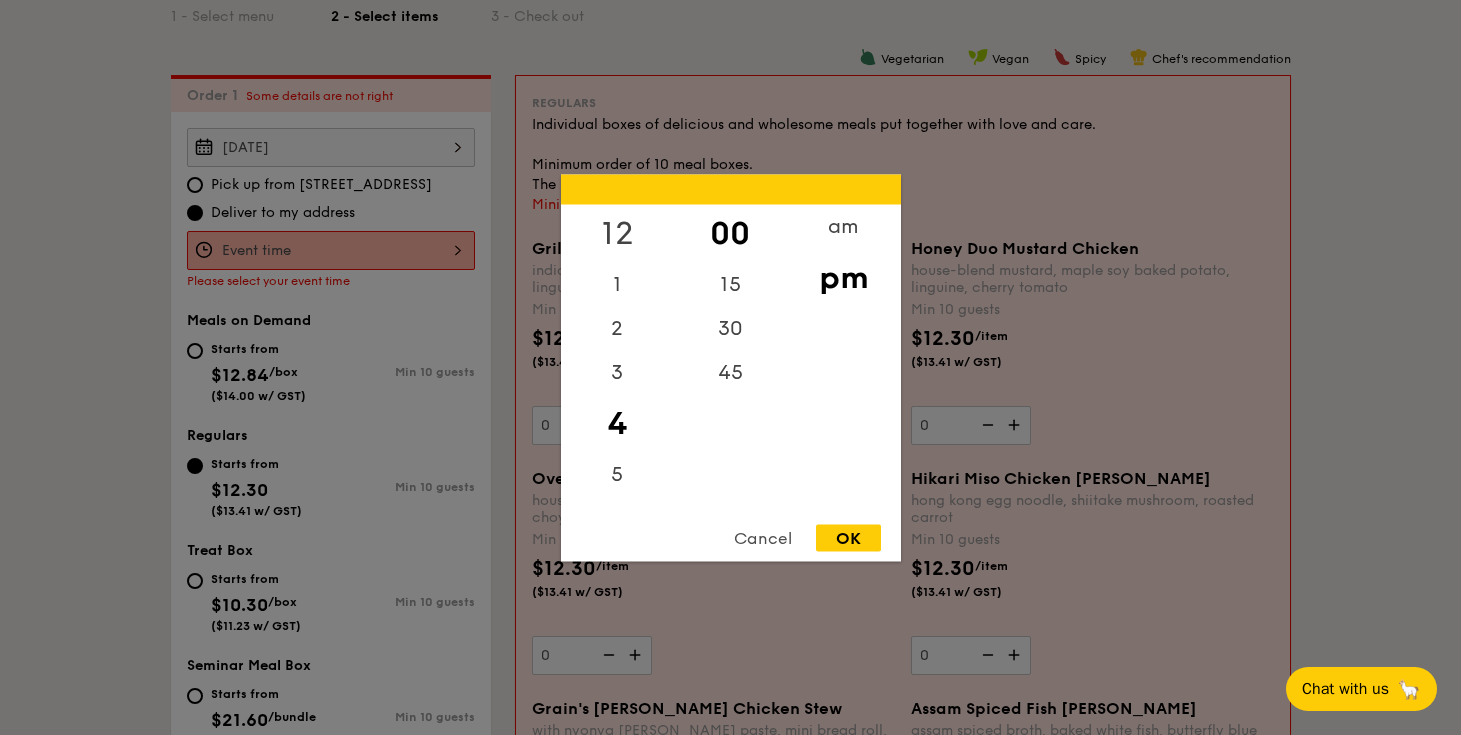 click on "12" at bounding box center [617, 233] 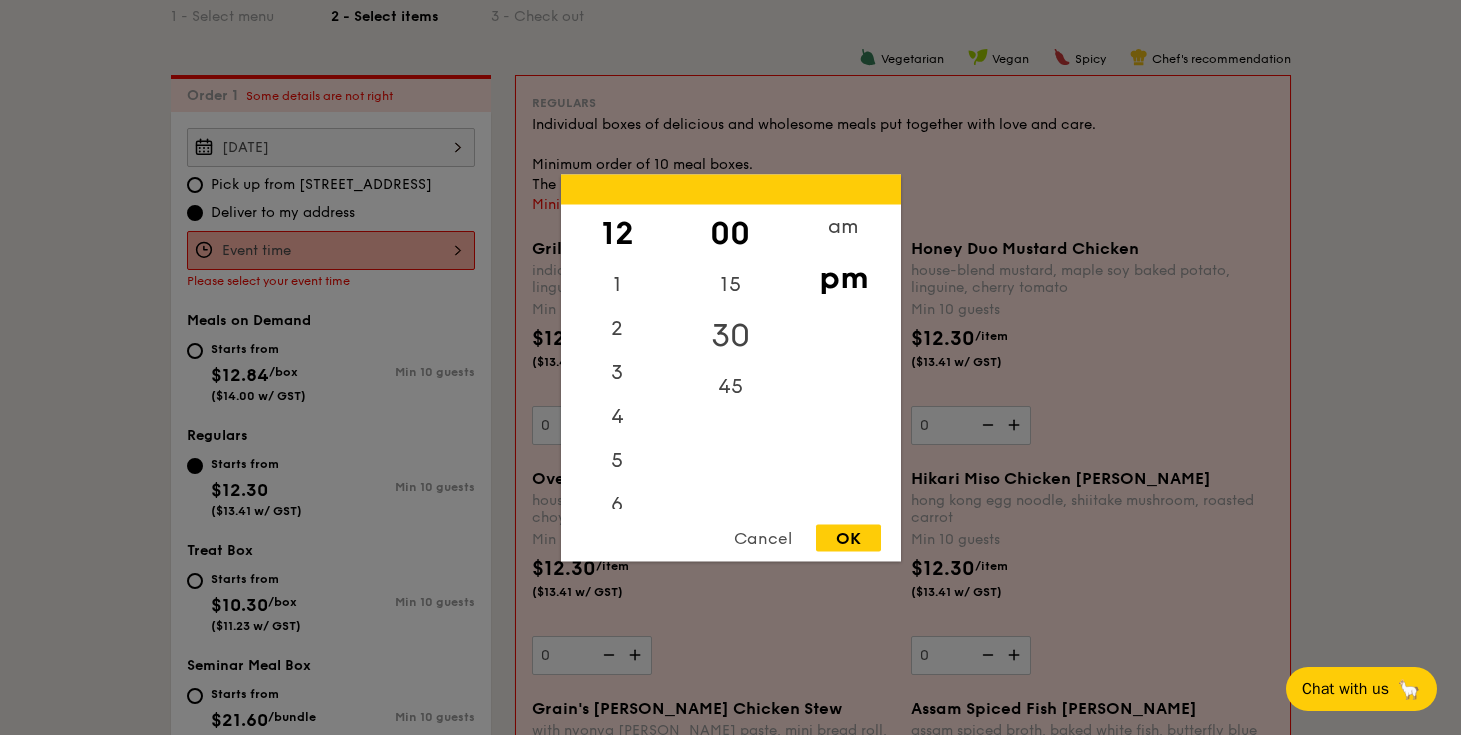 click on "30" at bounding box center [730, 335] 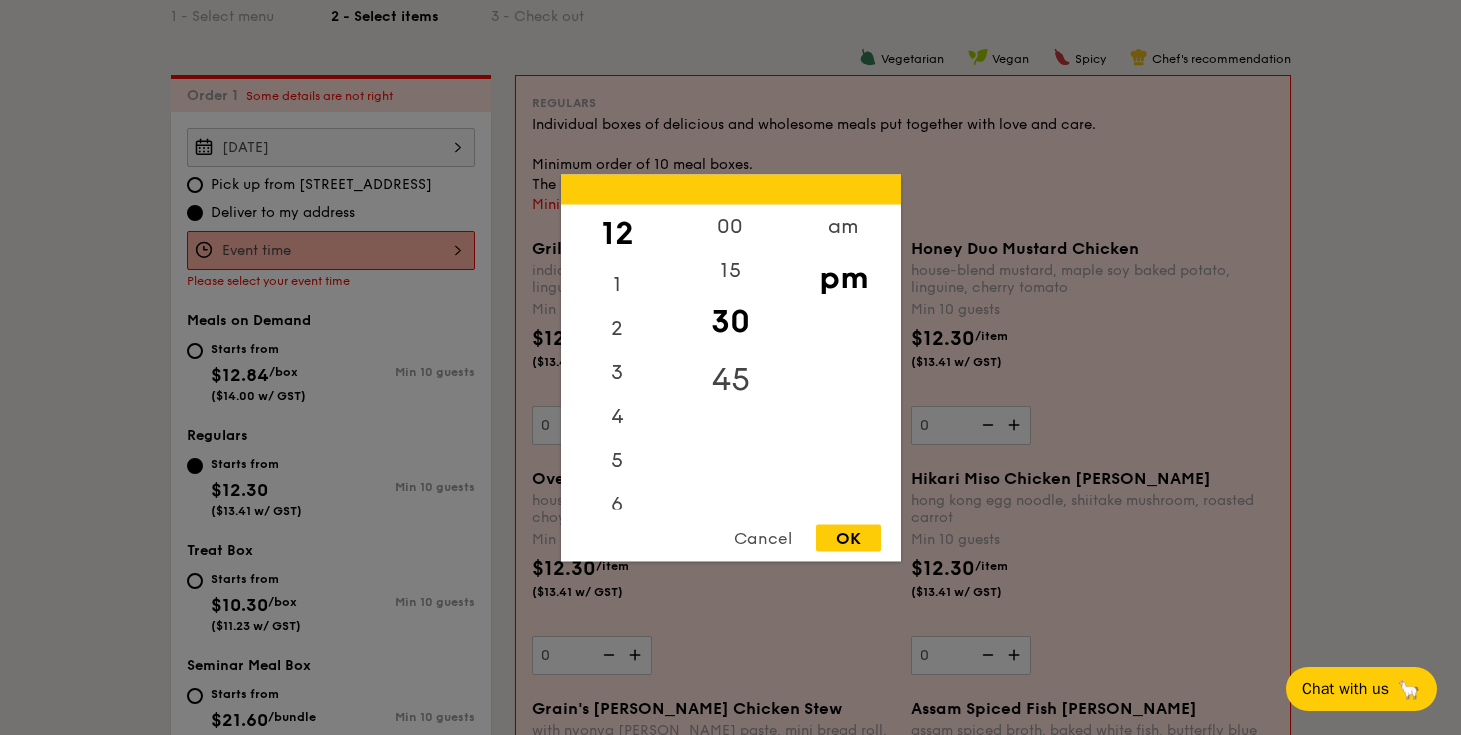 click on "45" at bounding box center (730, 379) 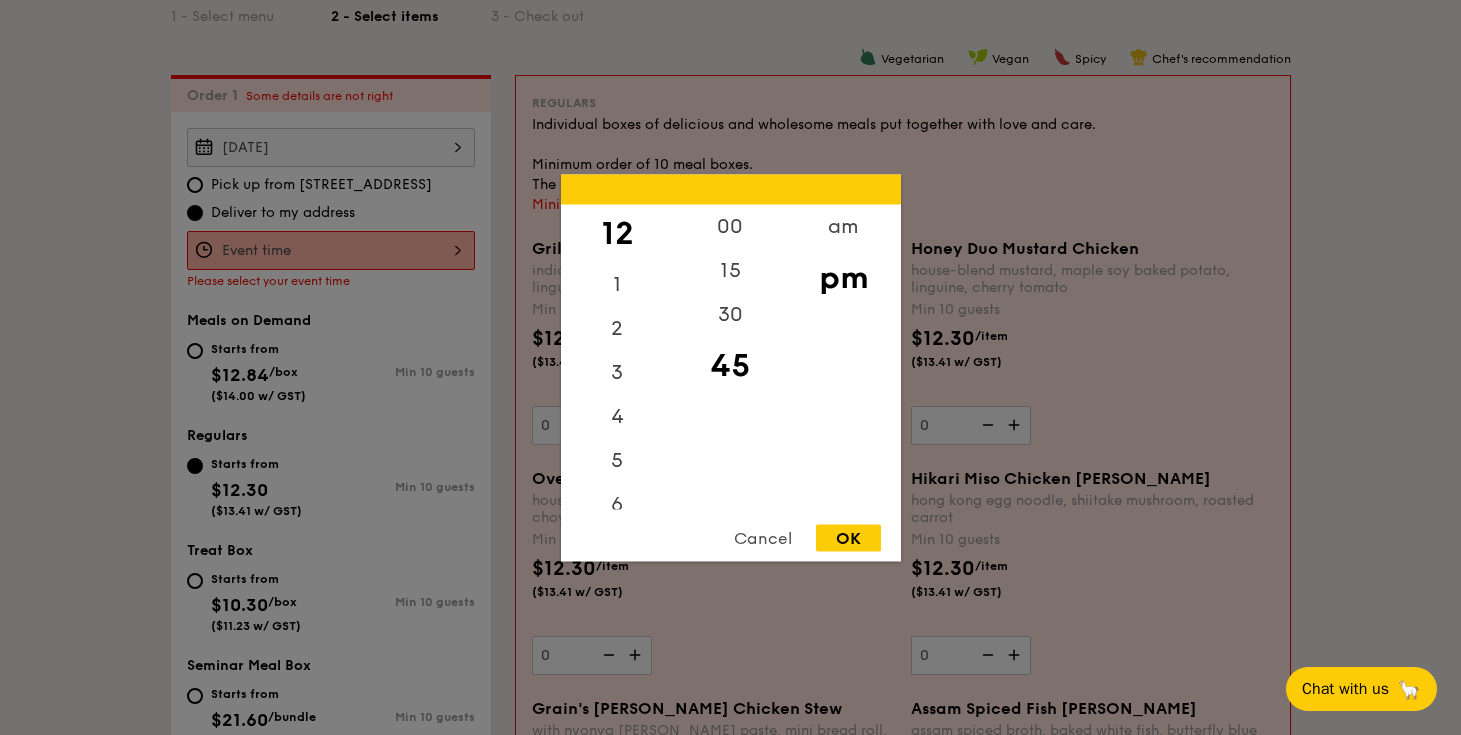 click on "OK" at bounding box center (848, 537) 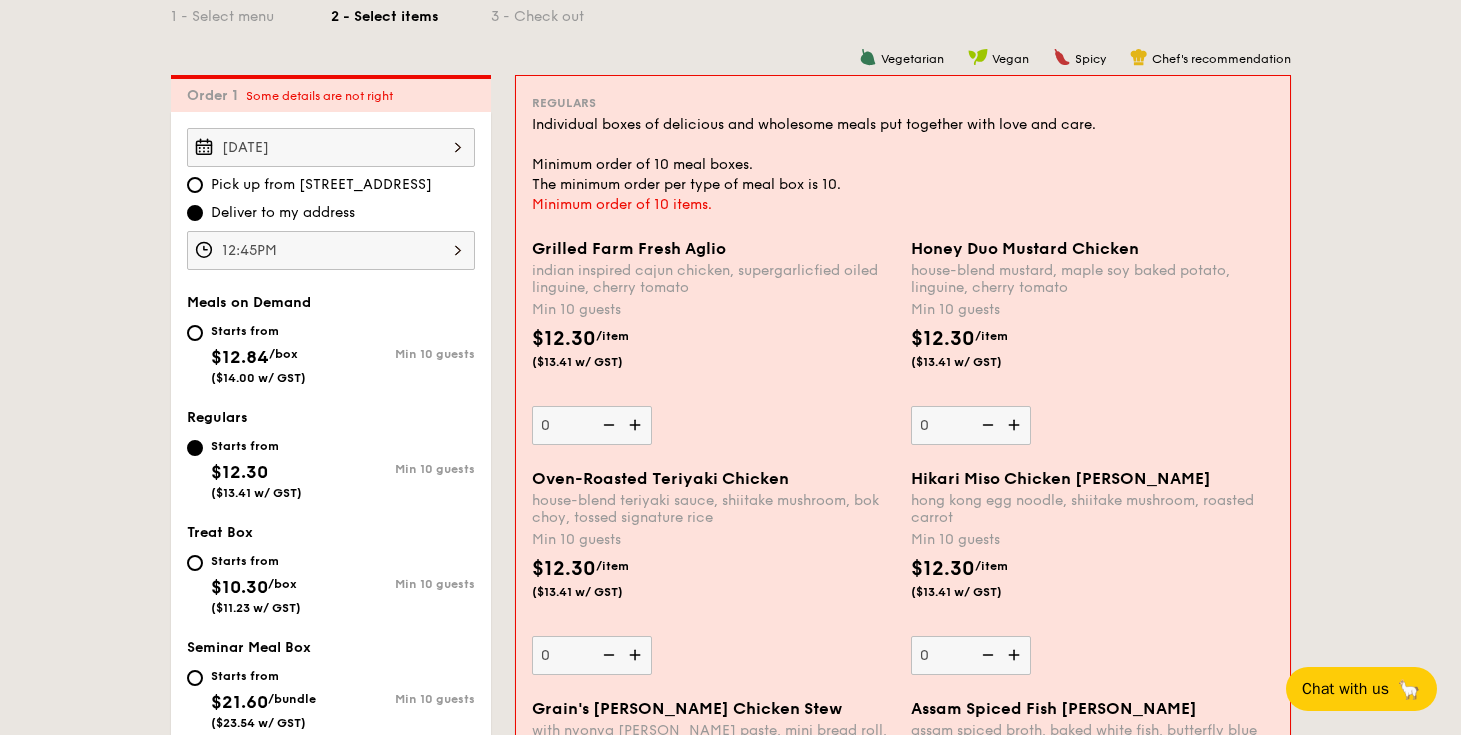 click at bounding box center [637, 655] 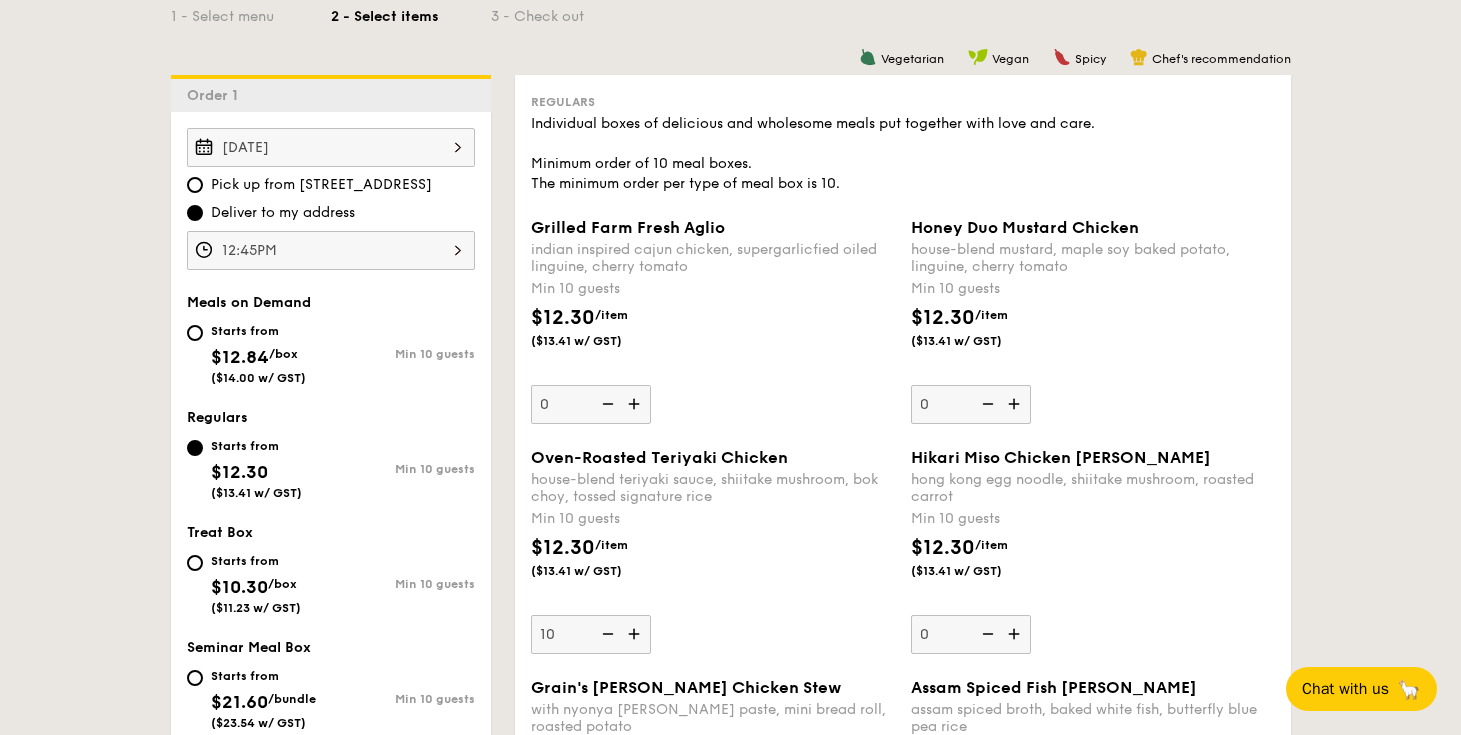 click on "Oven-Roasted Teriyaki Chicken house-blend teriyaki sauce, shiitake mushroom, bok choy, tossed signature rice
Min 10 guests
$12.30
/item
($13.41 w/ GST)
10 Hikari Miso Chicken Chow [PERSON_NAME] kong egg noodle, shiitake mushroom, roasted carrot
Min 10 guests
$12.30
/item
($13.41 w/ GST)
0" at bounding box center (903, 563) 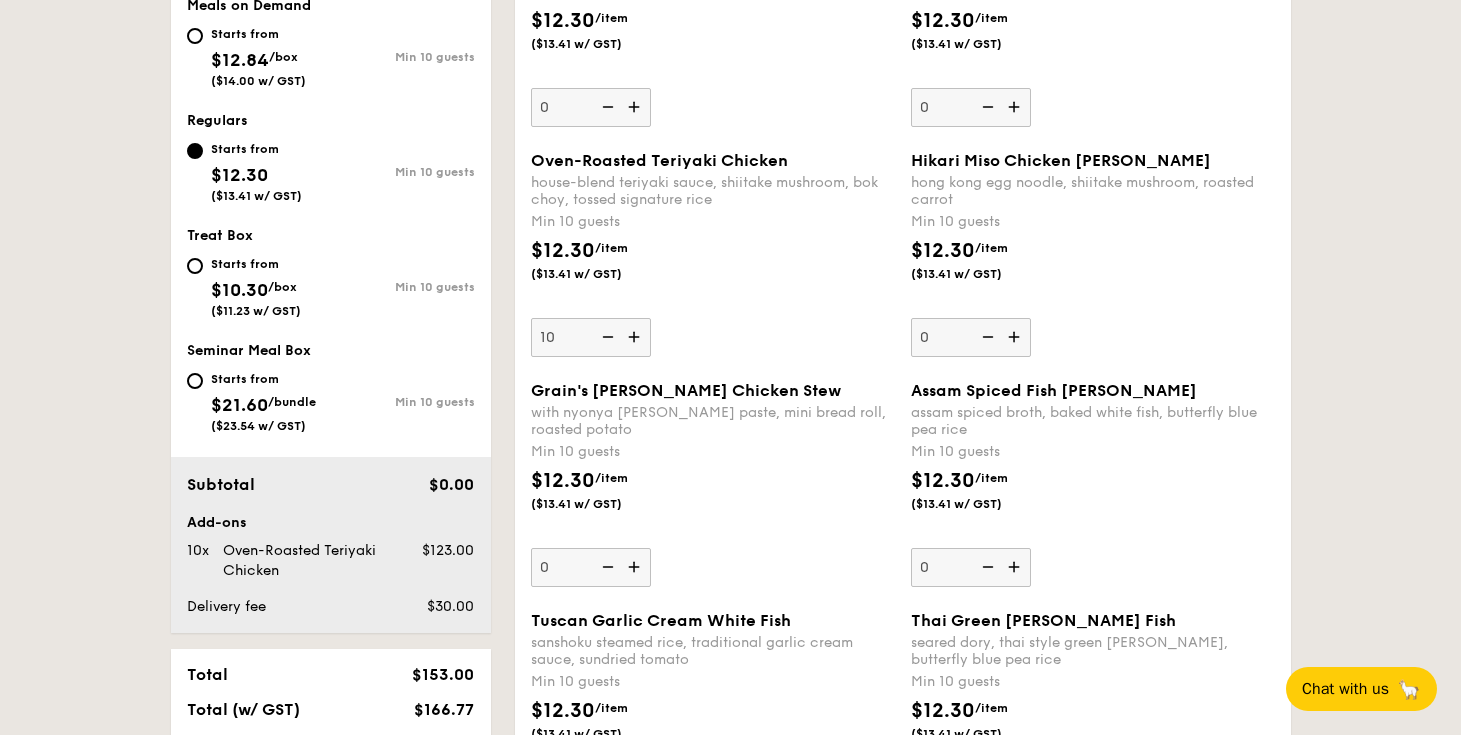 scroll, scrollTop: 790, scrollLeft: 0, axis: vertical 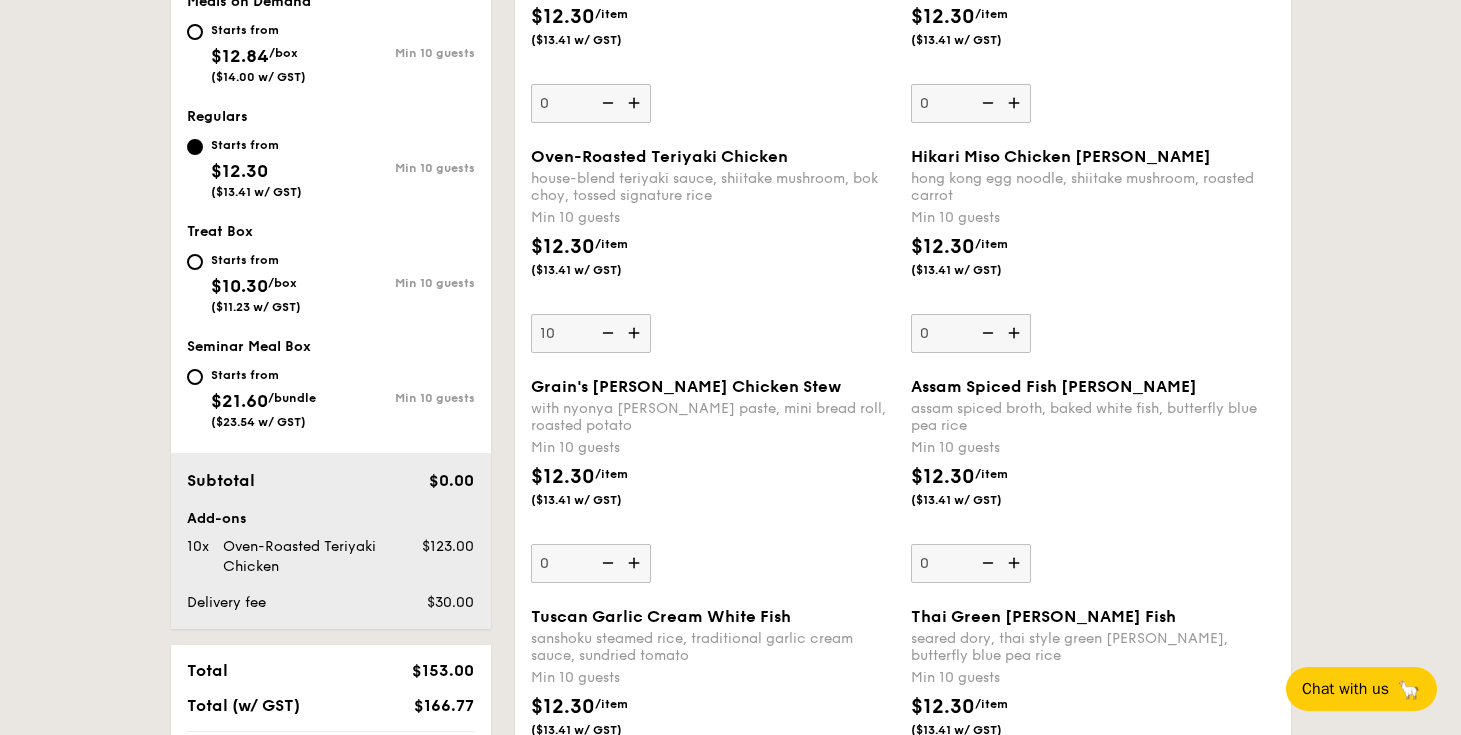 click at bounding box center [636, 563] 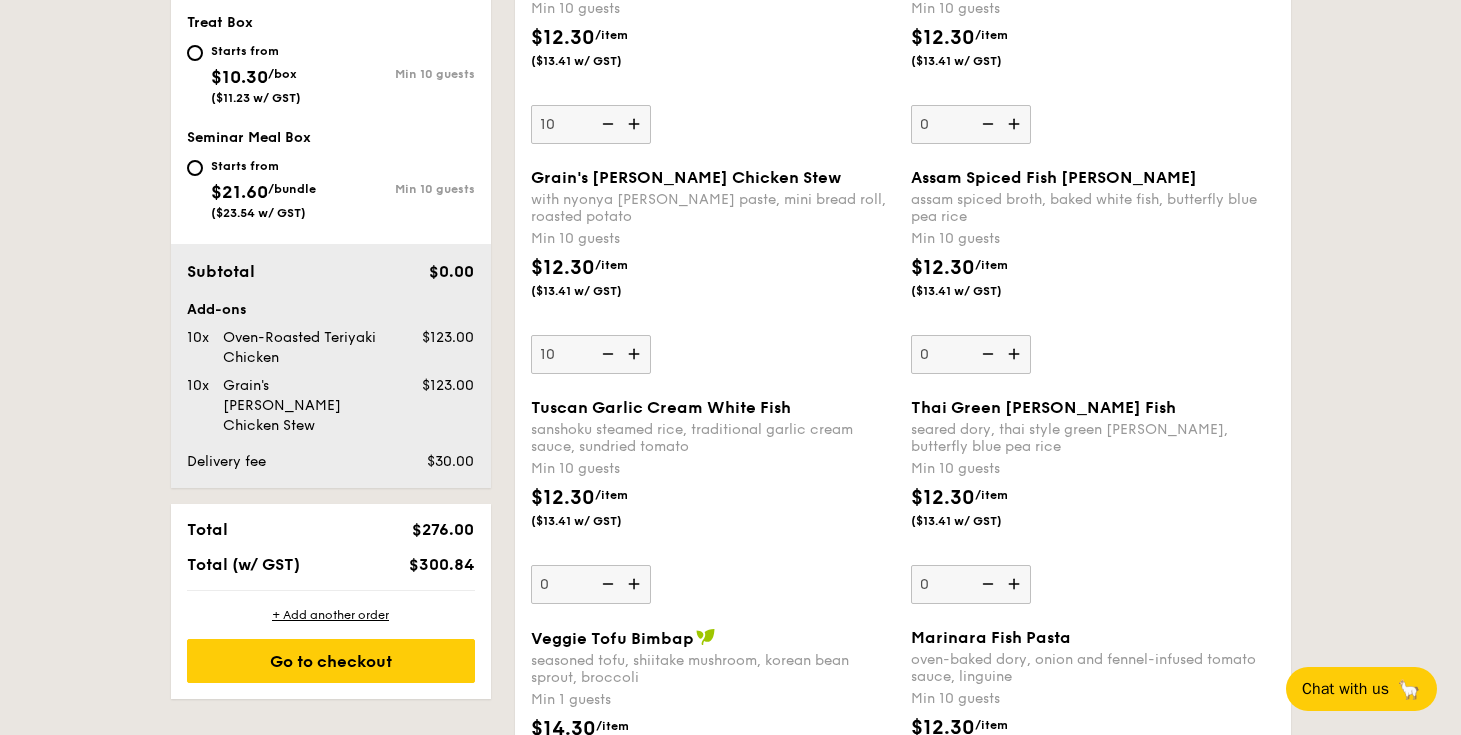 scroll, scrollTop: 1047, scrollLeft: 0, axis: vertical 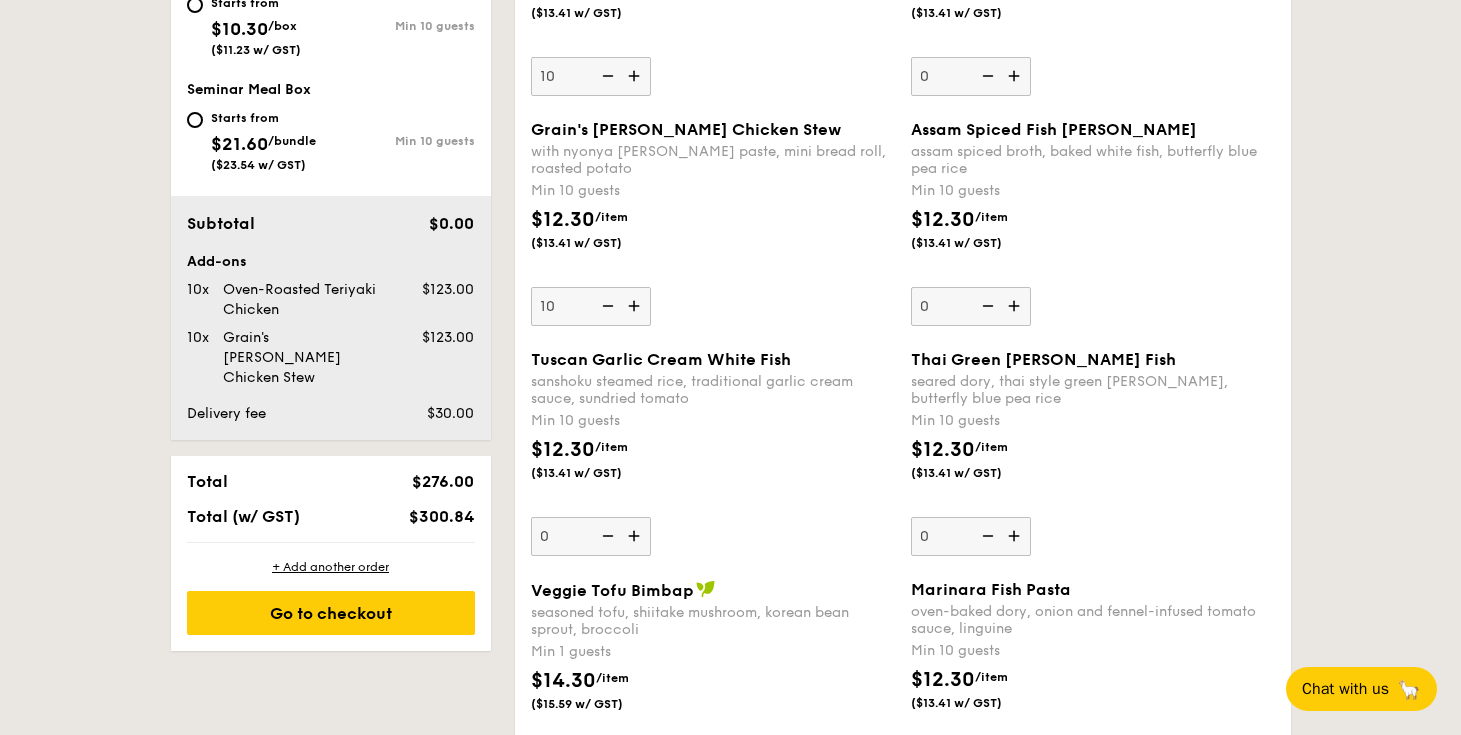 click at bounding box center [636, 536] 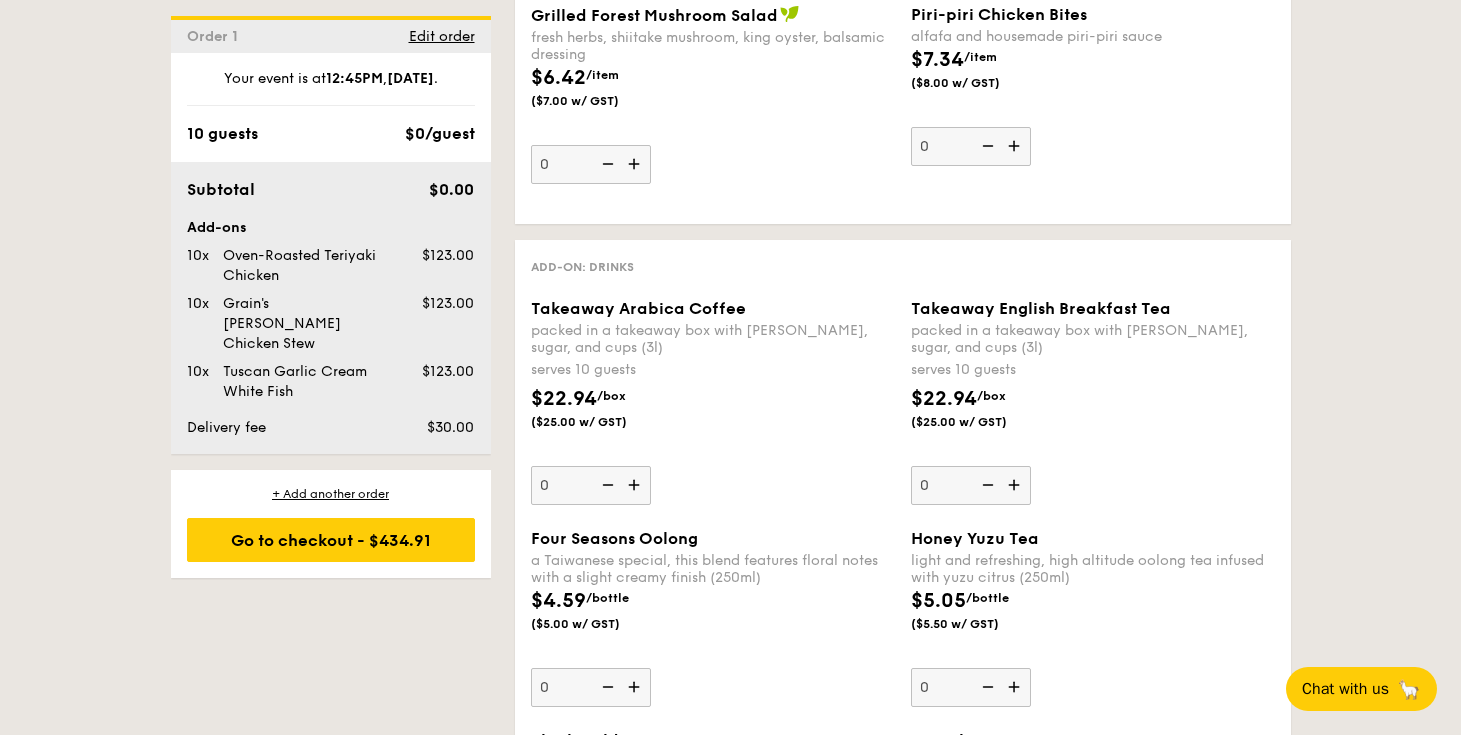 scroll, scrollTop: 3863, scrollLeft: 0, axis: vertical 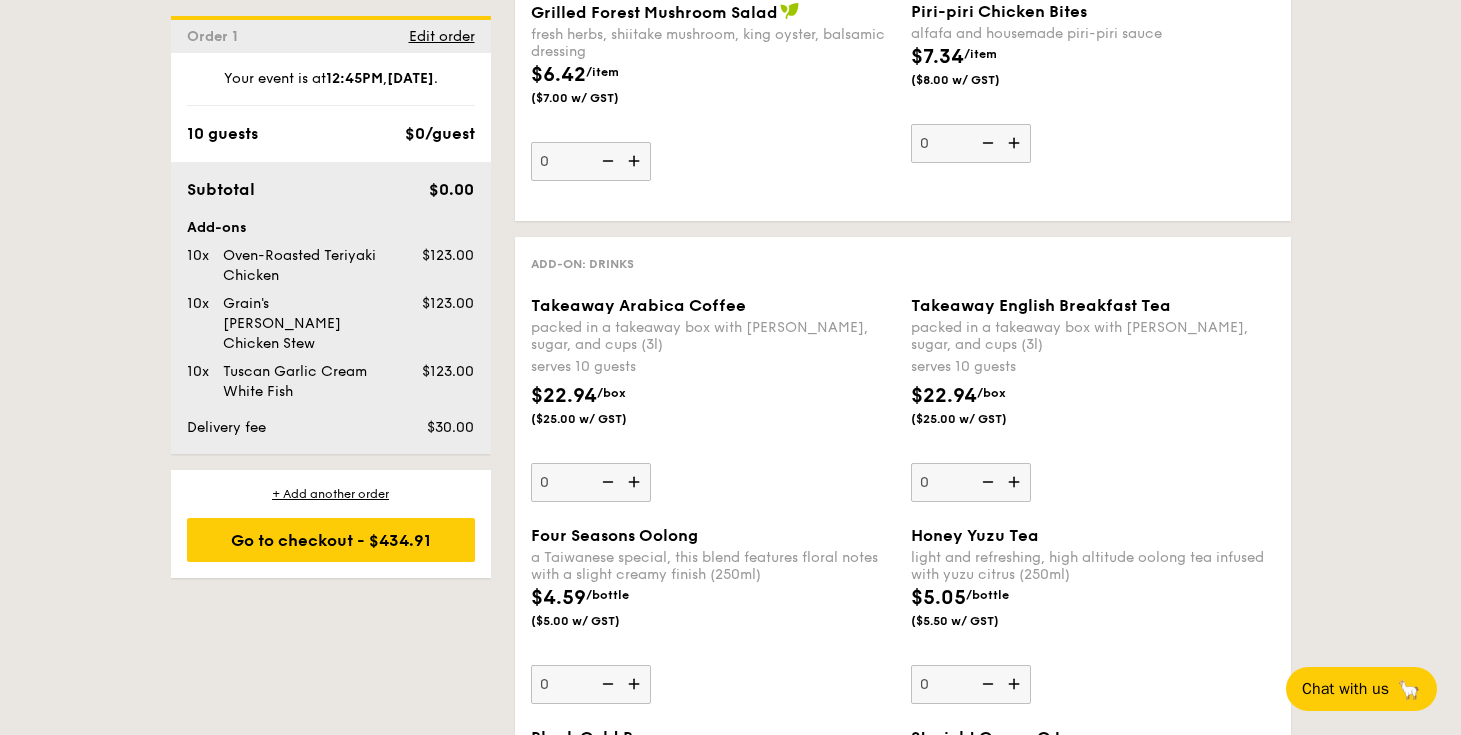 click at bounding box center [636, 482] 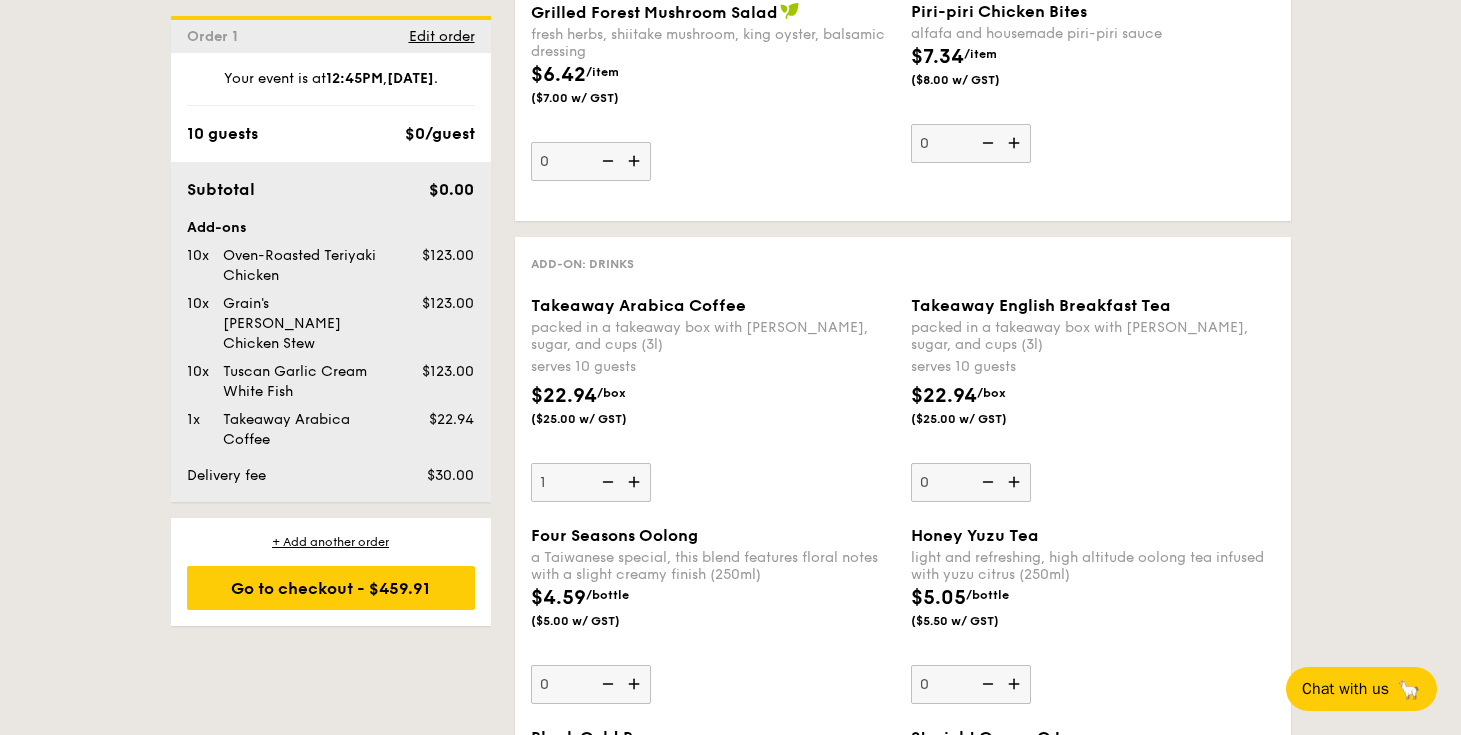 click at bounding box center [636, 482] 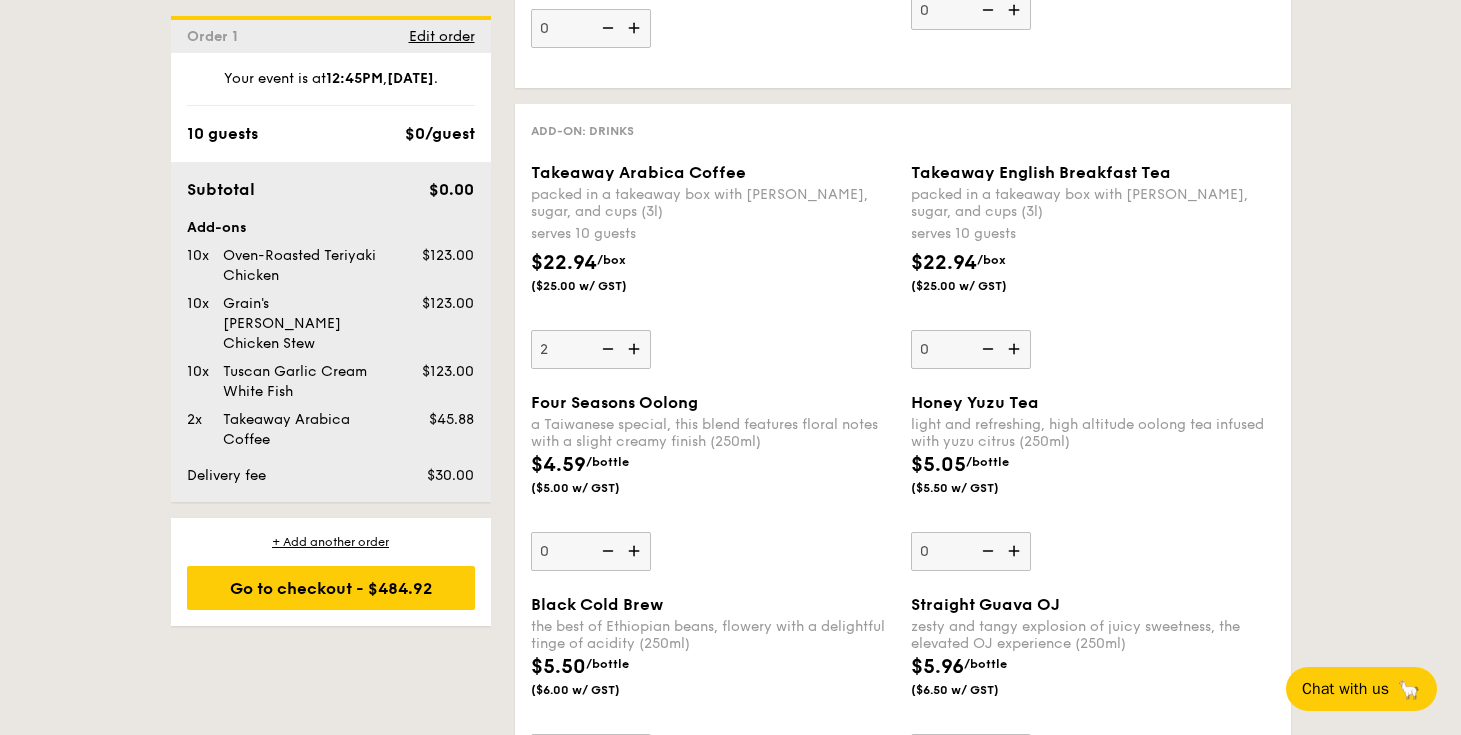 scroll, scrollTop: 4000, scrollLeft: 0, axis: vertical 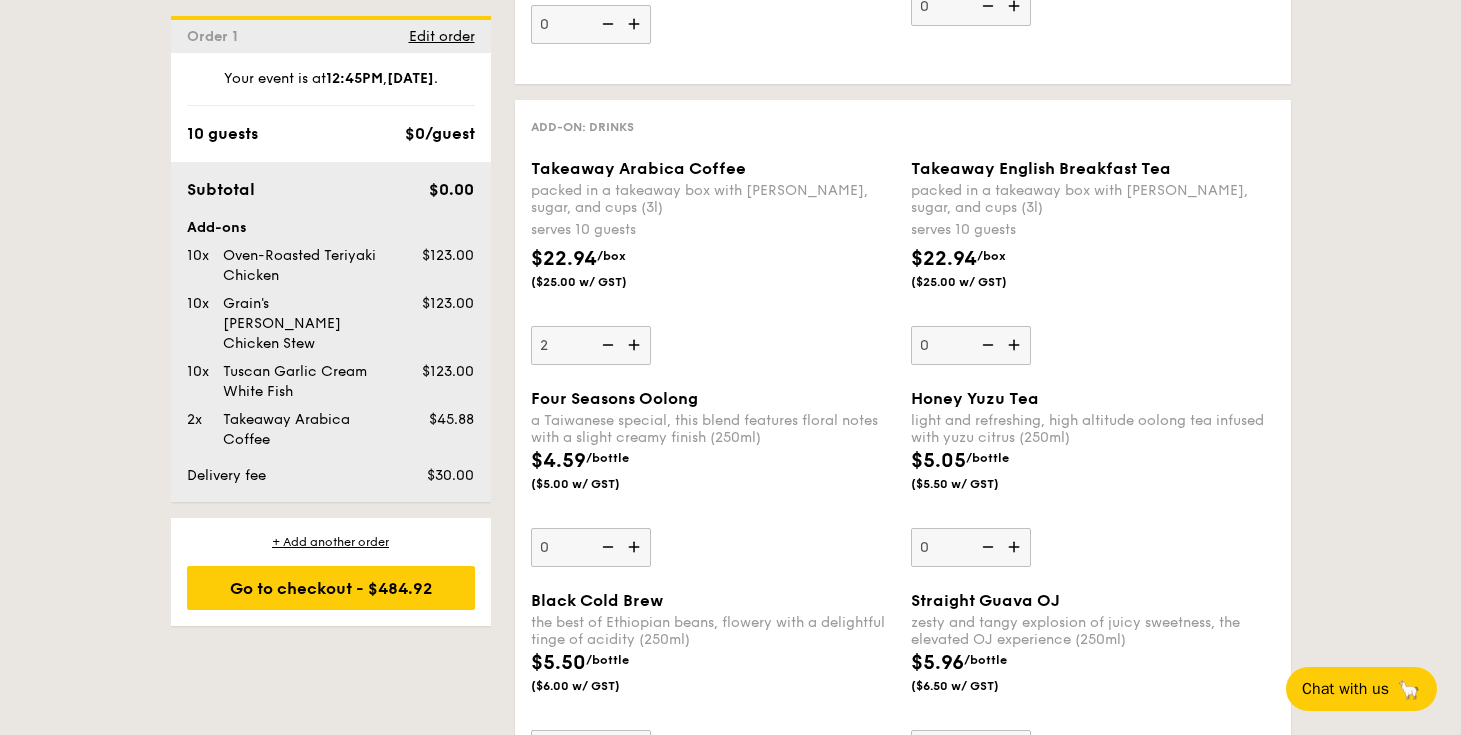 click at bounding box center (1016, 345) 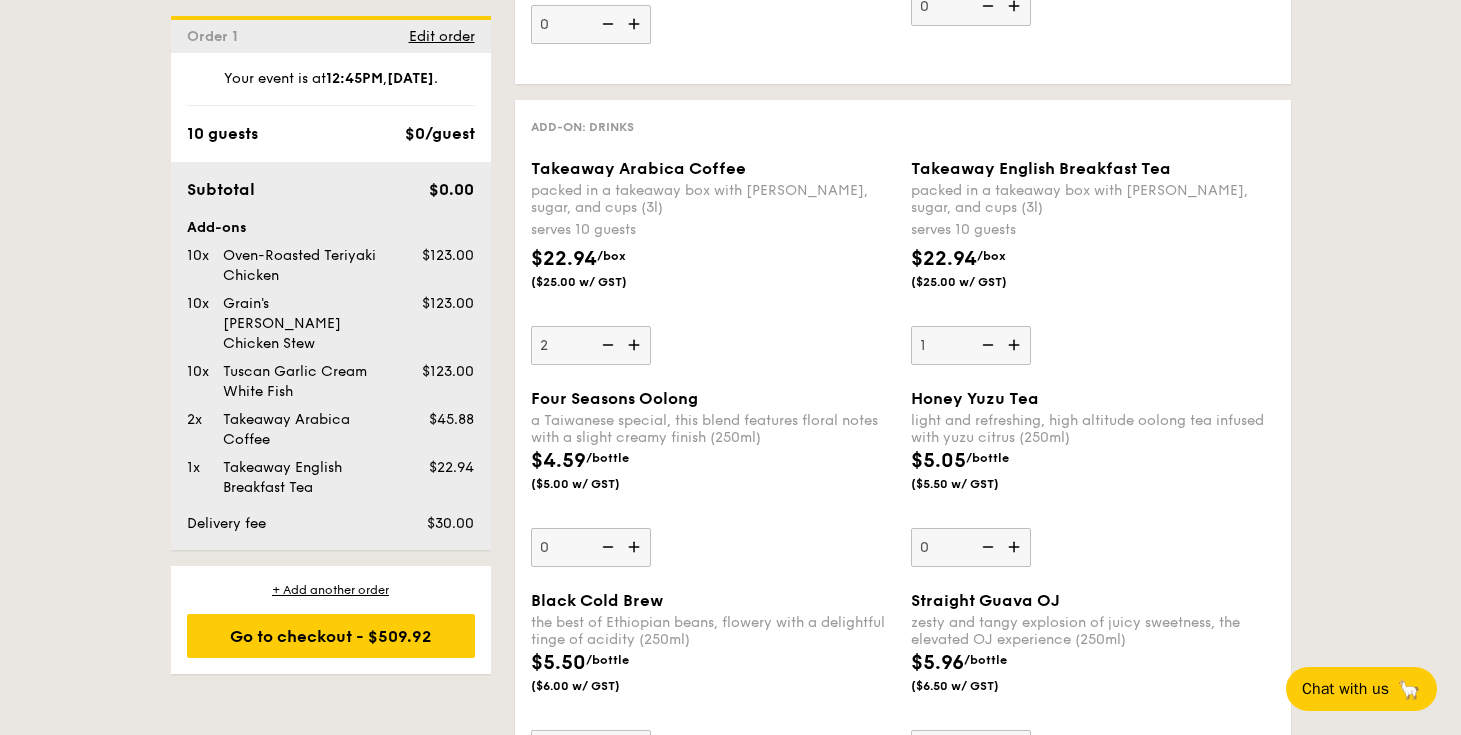 click on "Takeaway English Breakfast Tea packed in a takeaway box with [PERSON_NAME], sugar, and cups (3l)
serves 10 guests
$22.94
/box
($25.00 w/ GST)
1" at bounding box center [1093, 262] 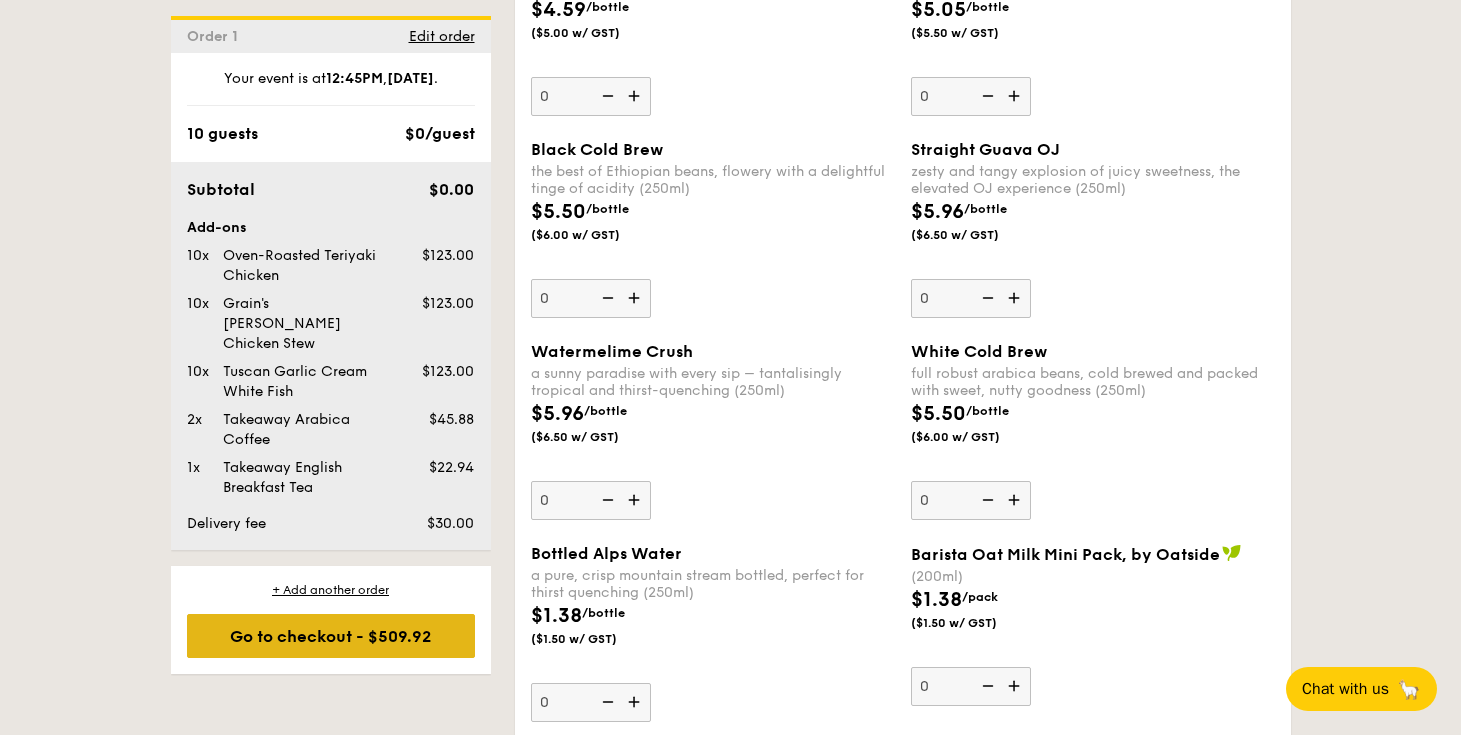 scroll, scrollTop: 3984, scrollLeft: 0, axis: vertical 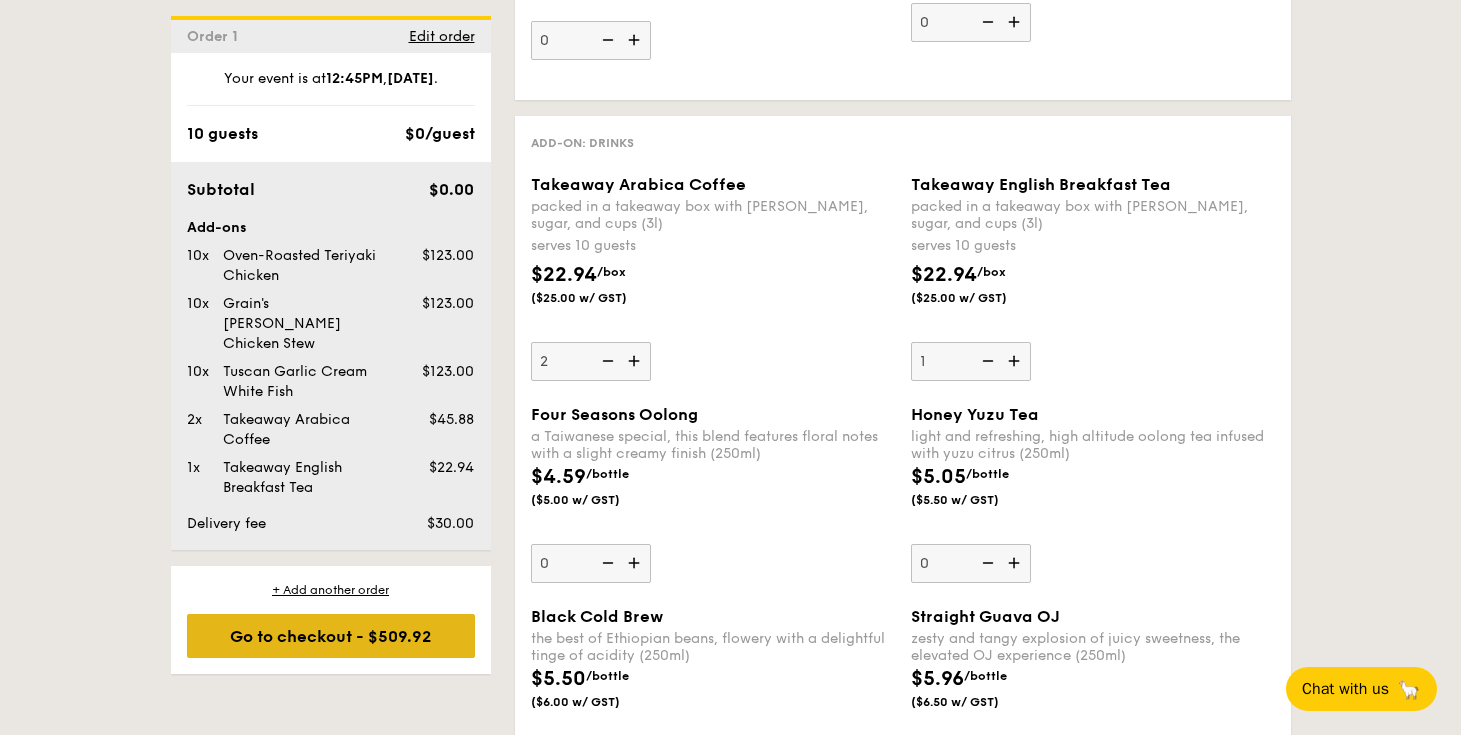 click on "Go to checkout
- $509.92" at bounding box center [331, 636] 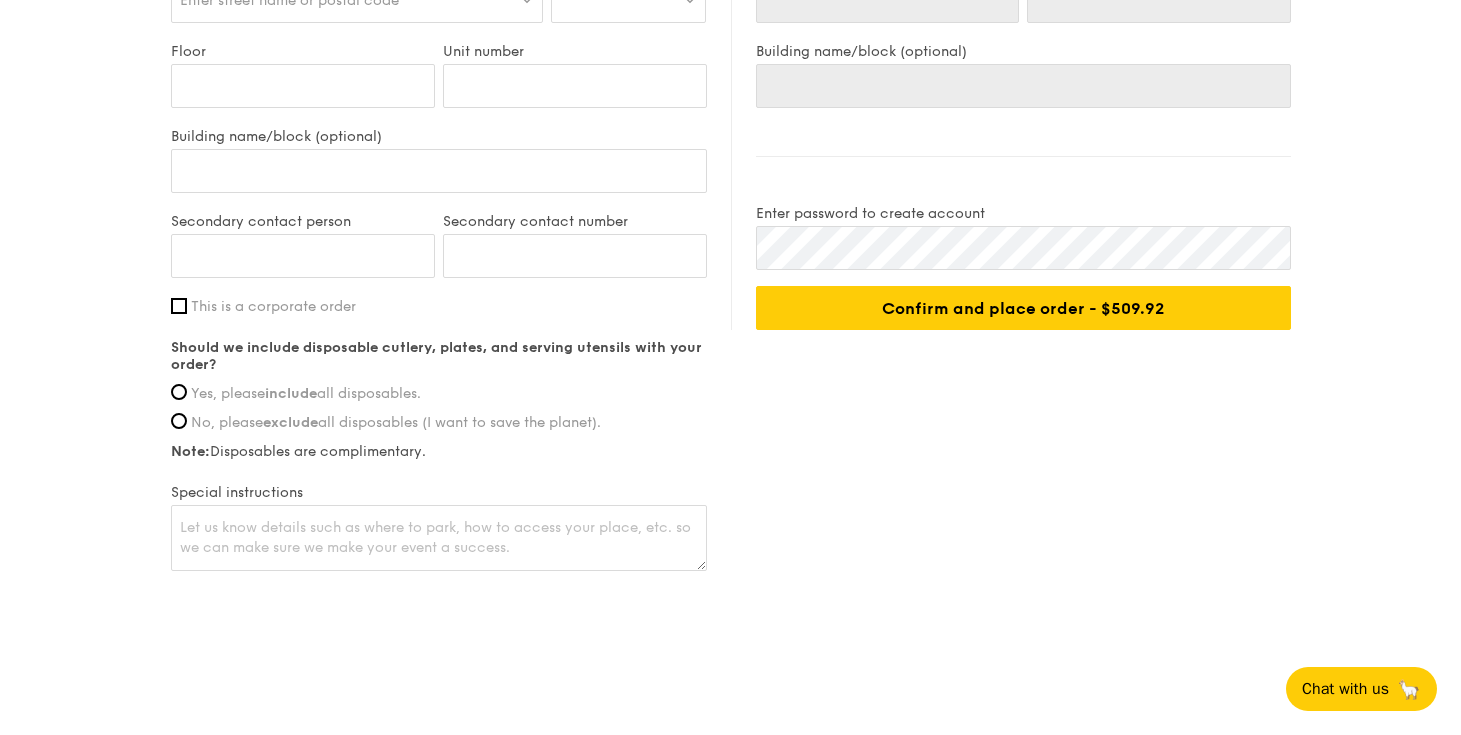 scroll, scrollTop: 0, scrollLeft: 0, axis: both 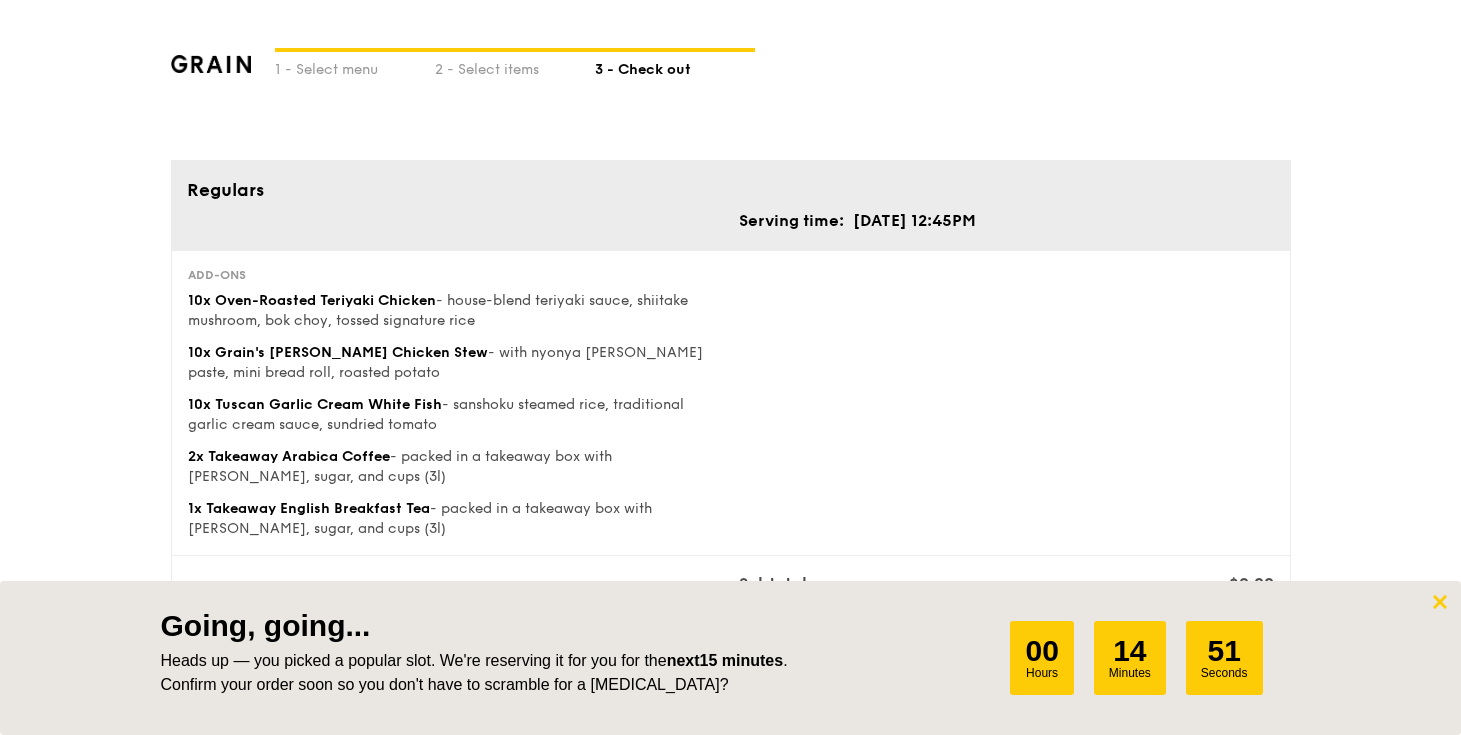 click 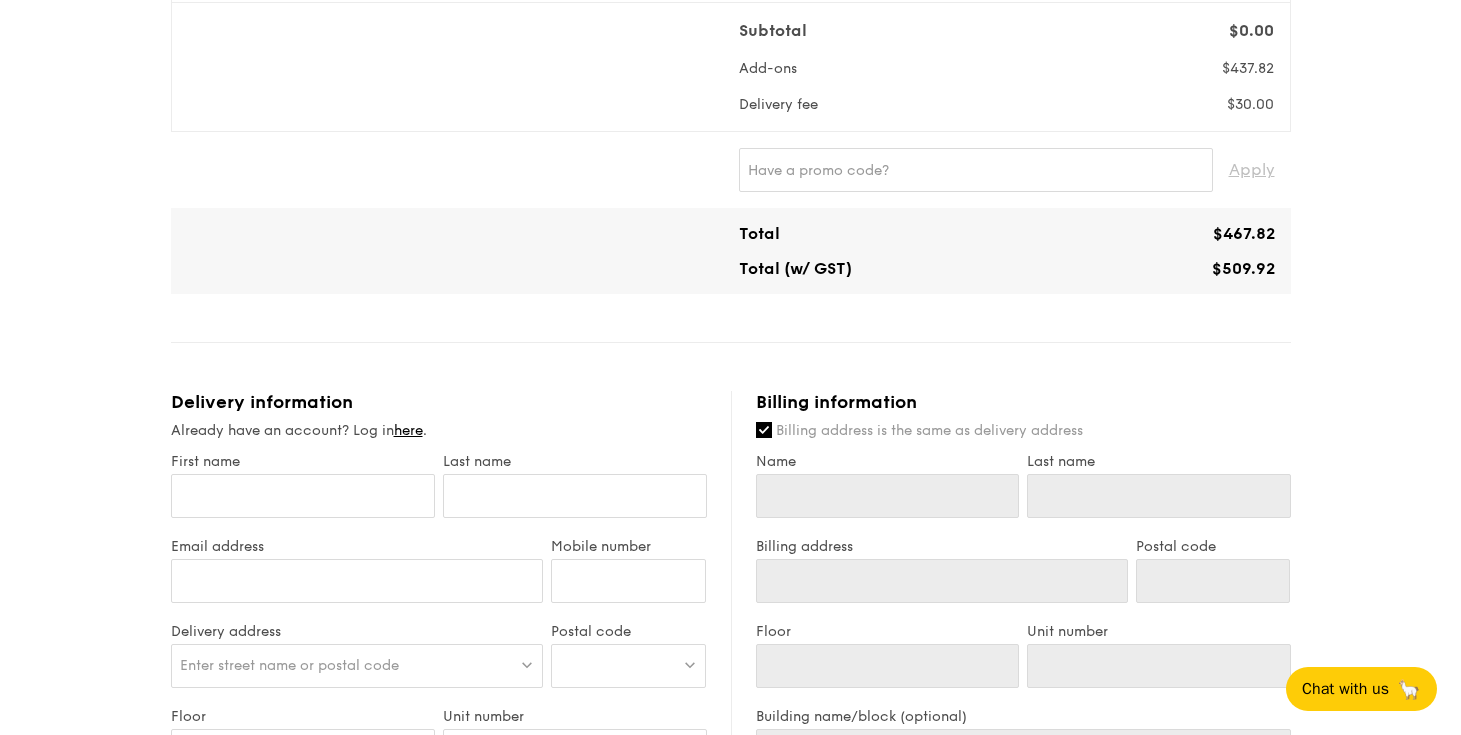 scroll, scrollTop: 556, scrollLeft: 0, axis: vertical 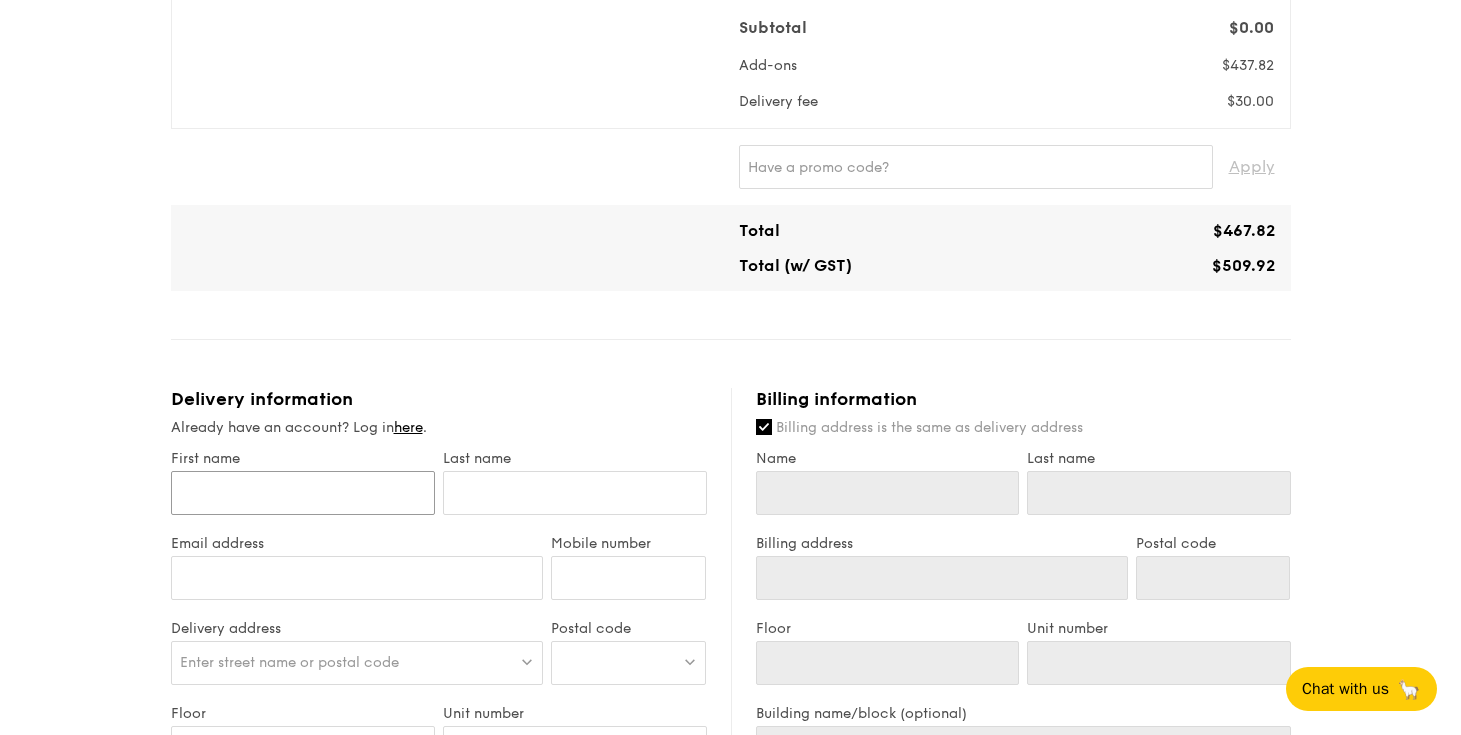 click on "First name" at bounding box center [303, 493] 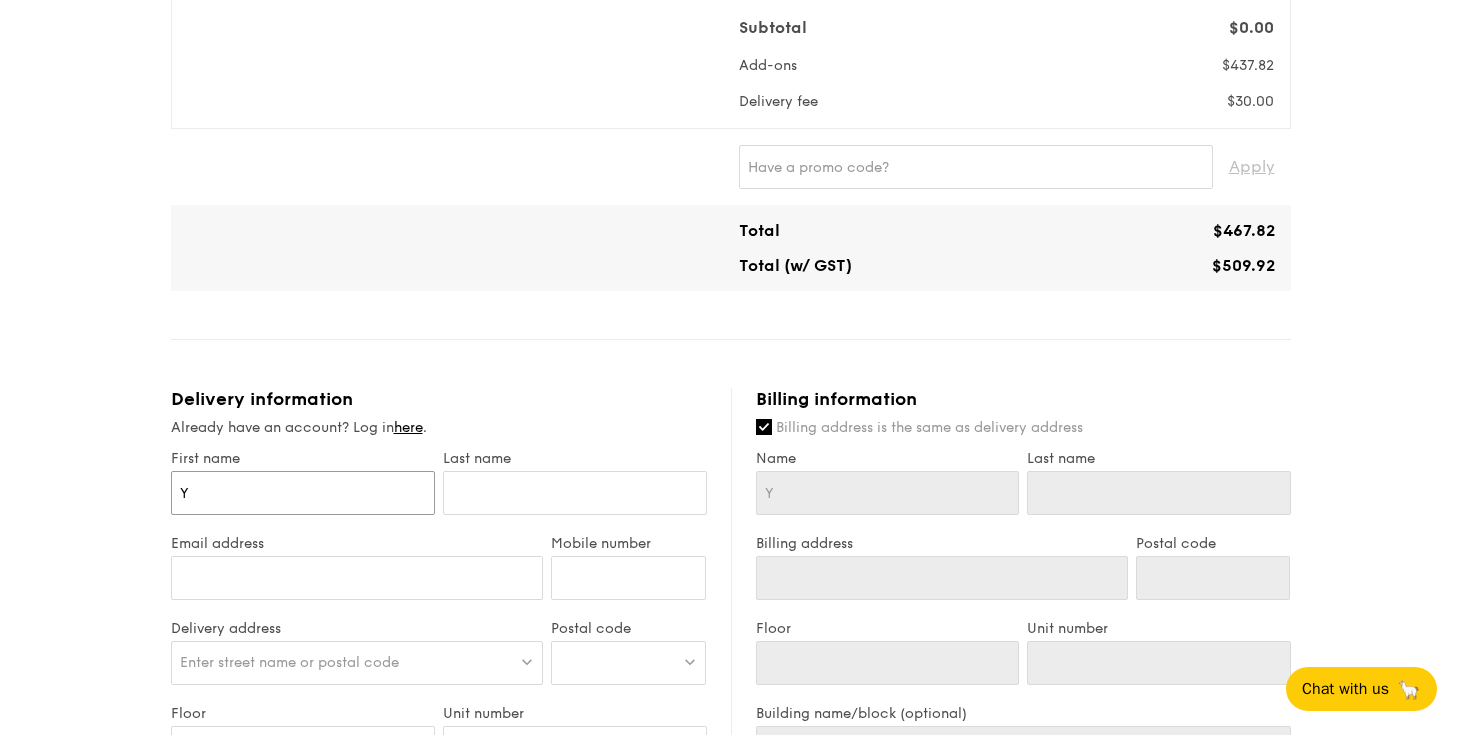 type on "Yu" 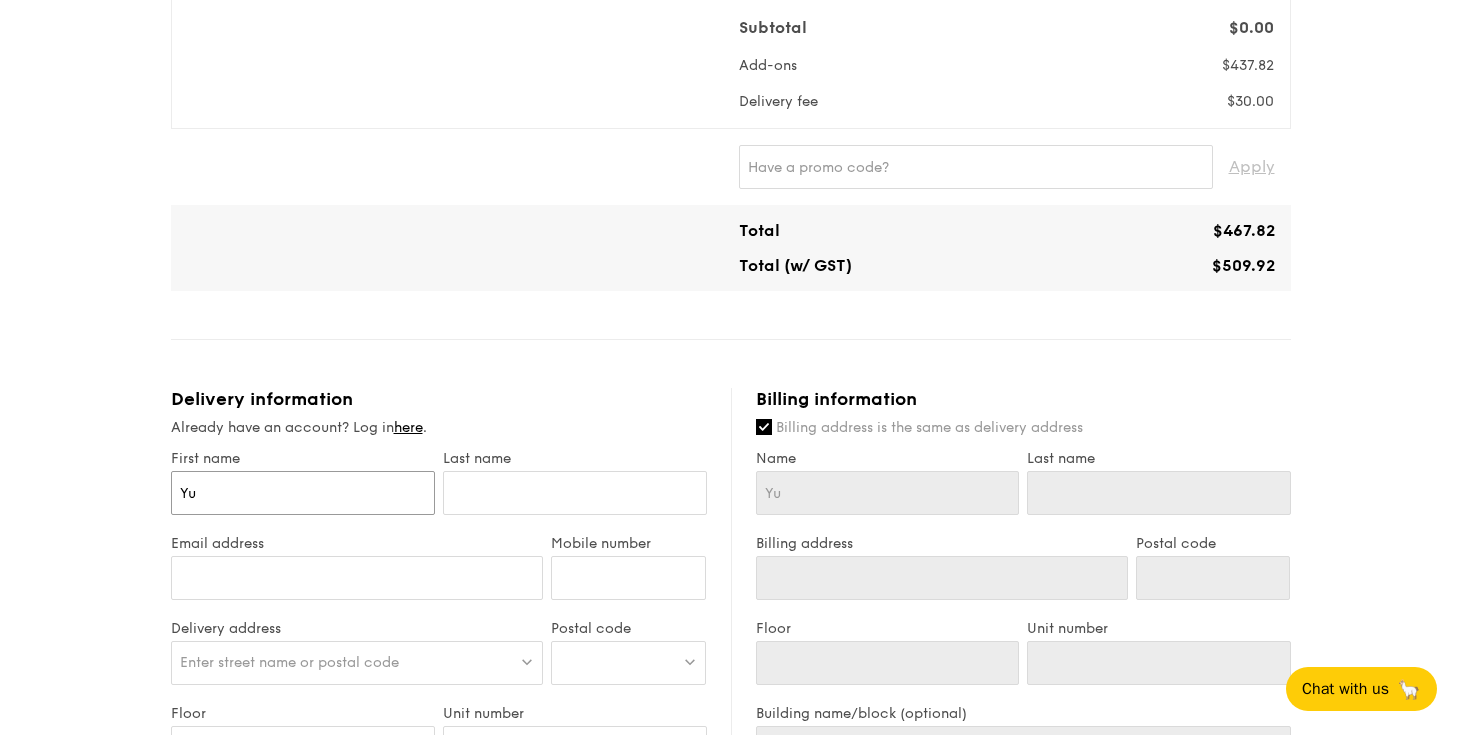 type on "Yu" 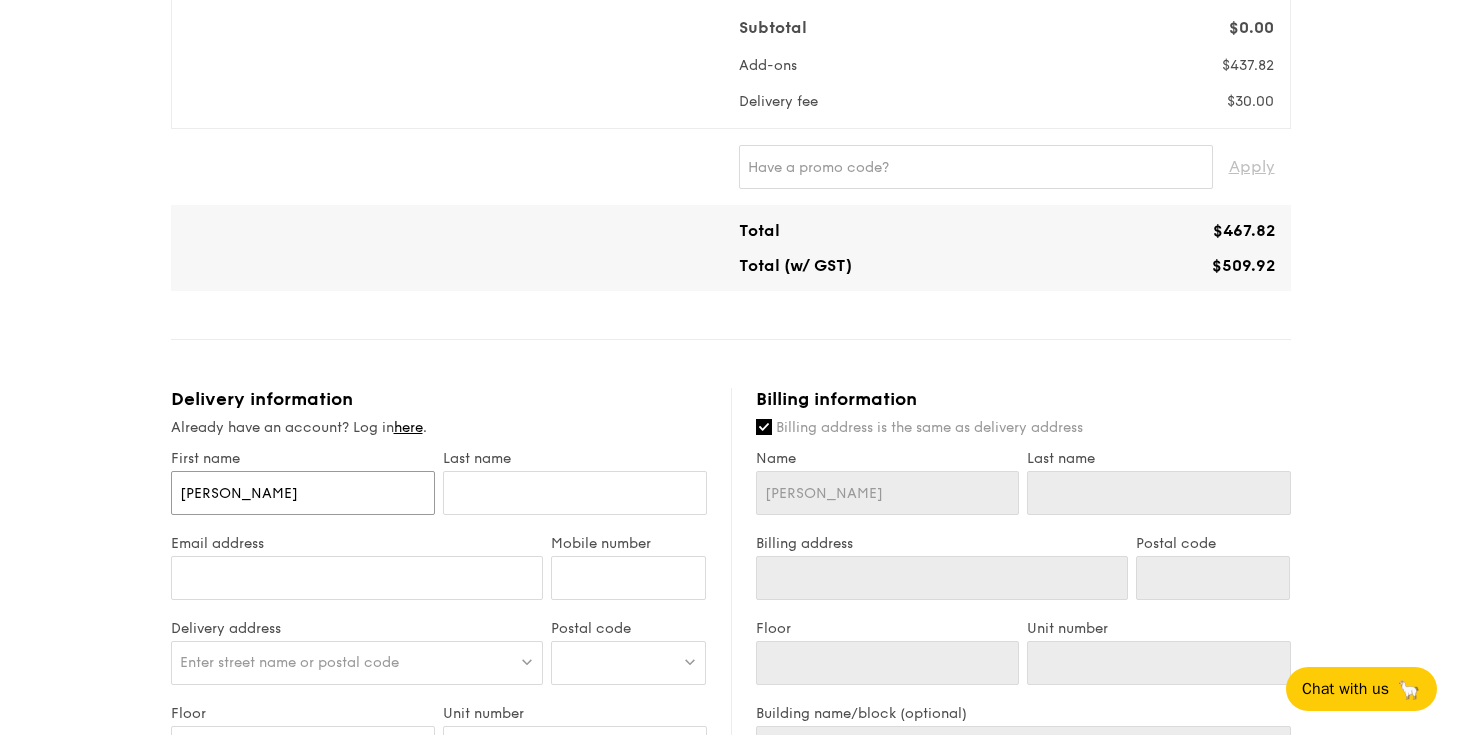 type on "[PERSON_NAME]" 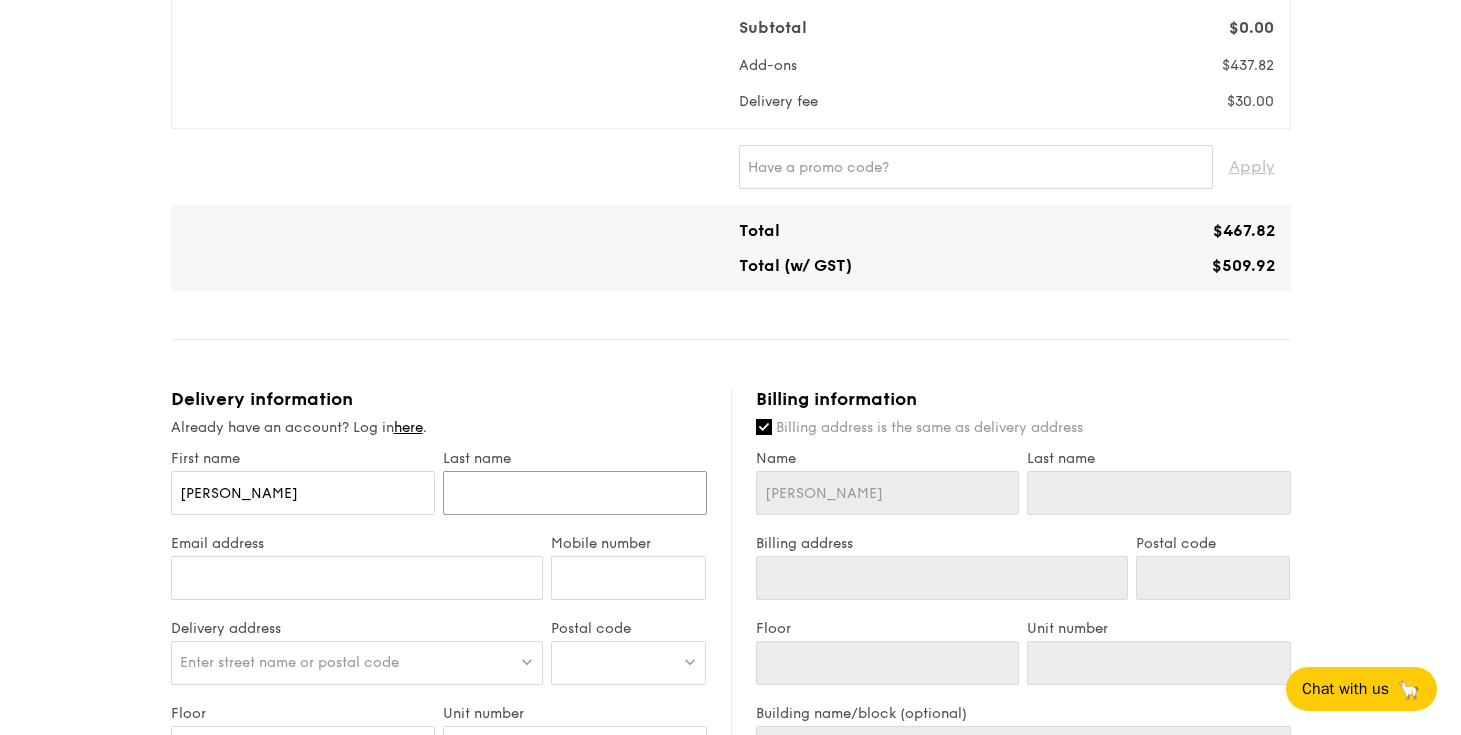 type on "S" 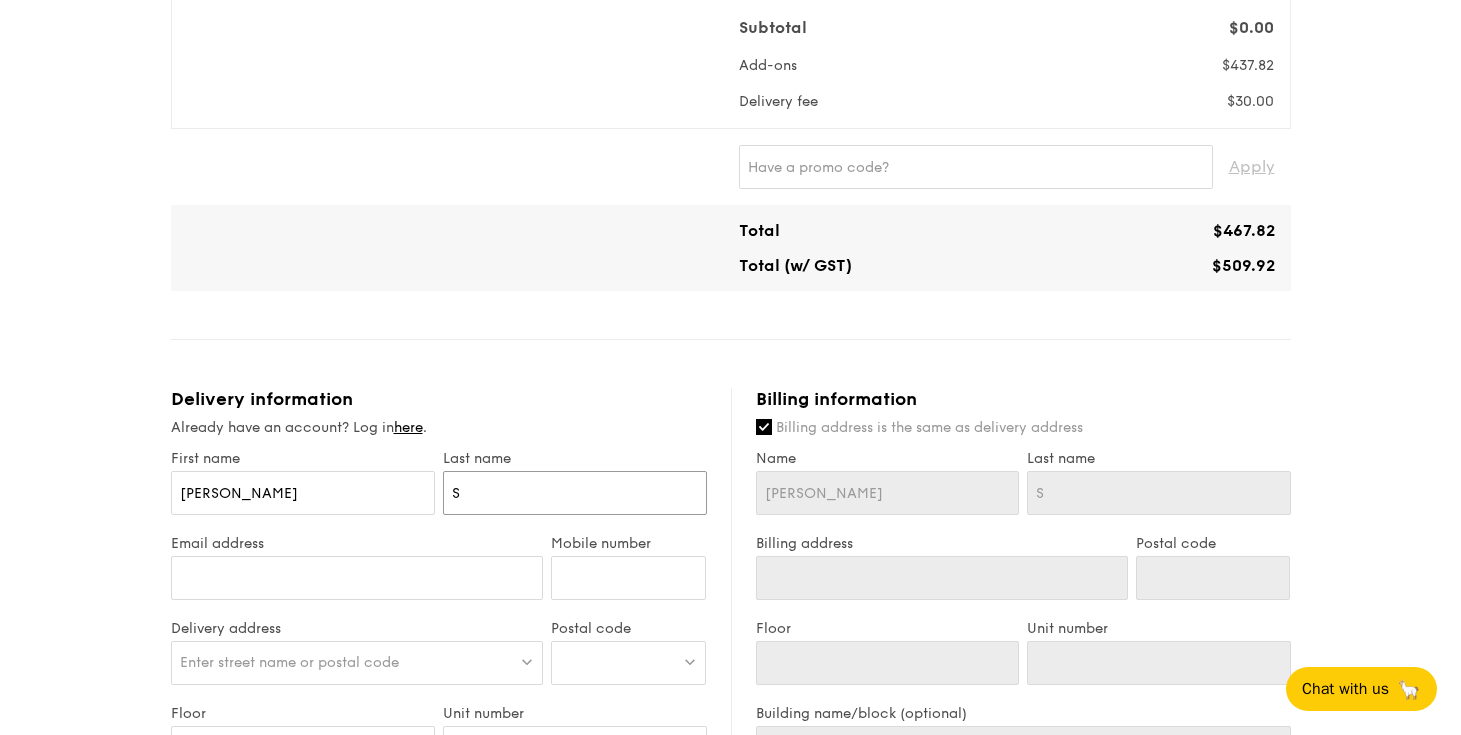 type on "Sa" 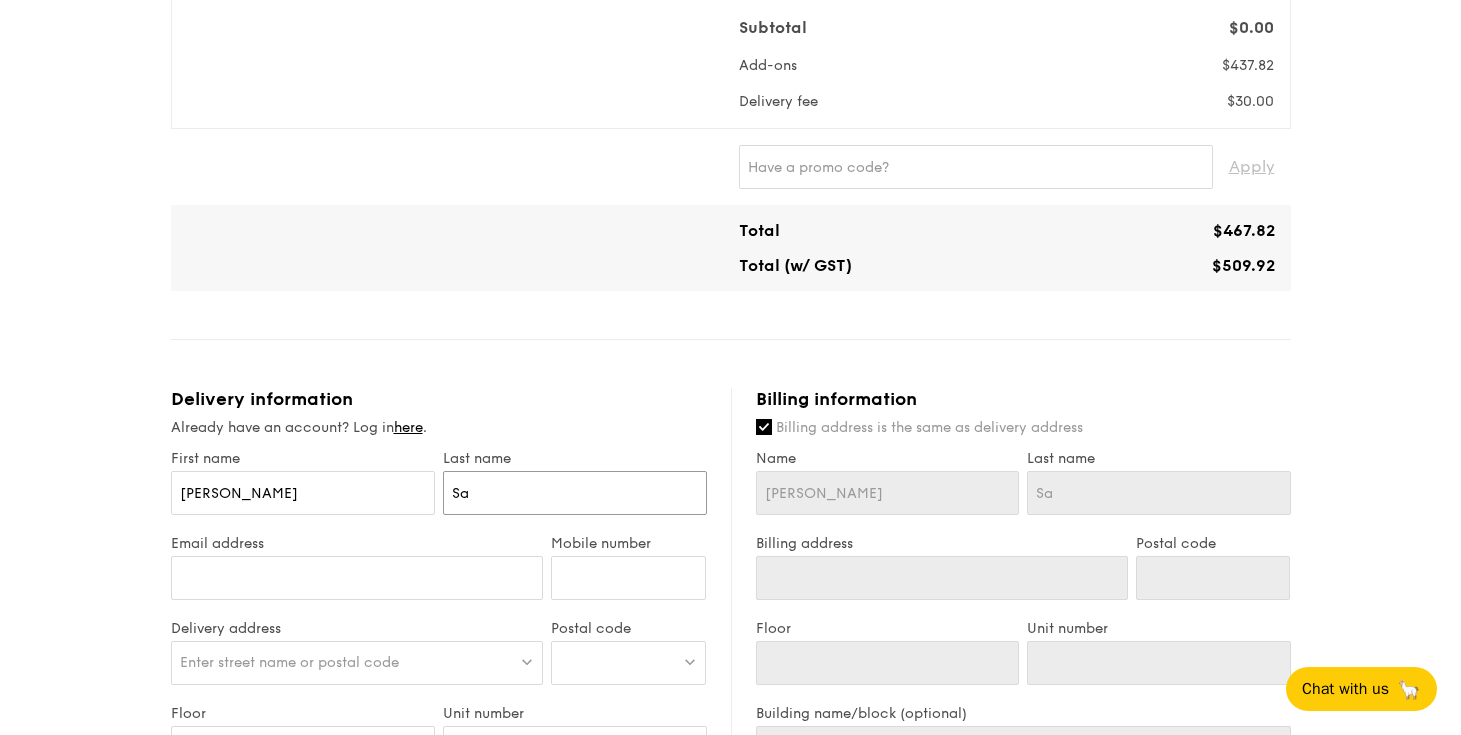 type on "Saw" 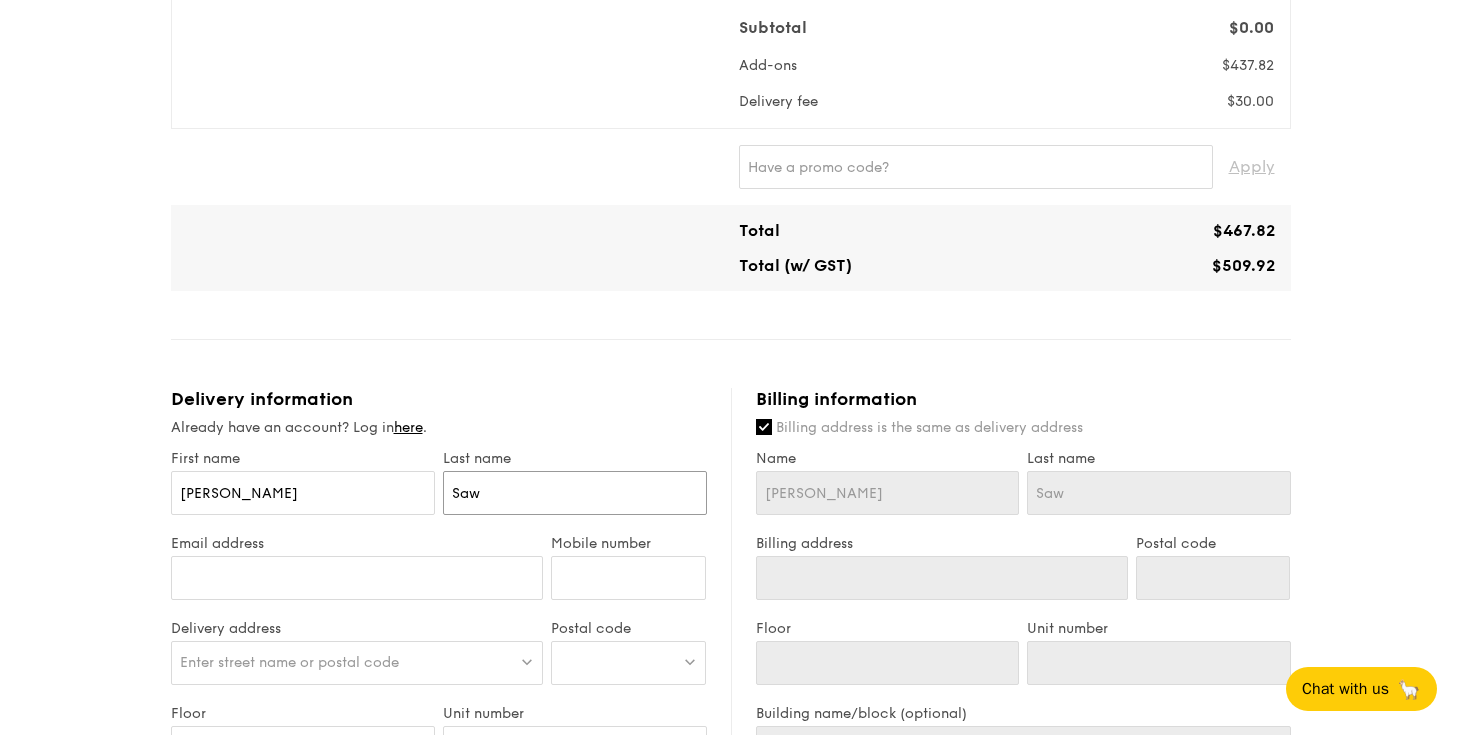 type on "Saw" 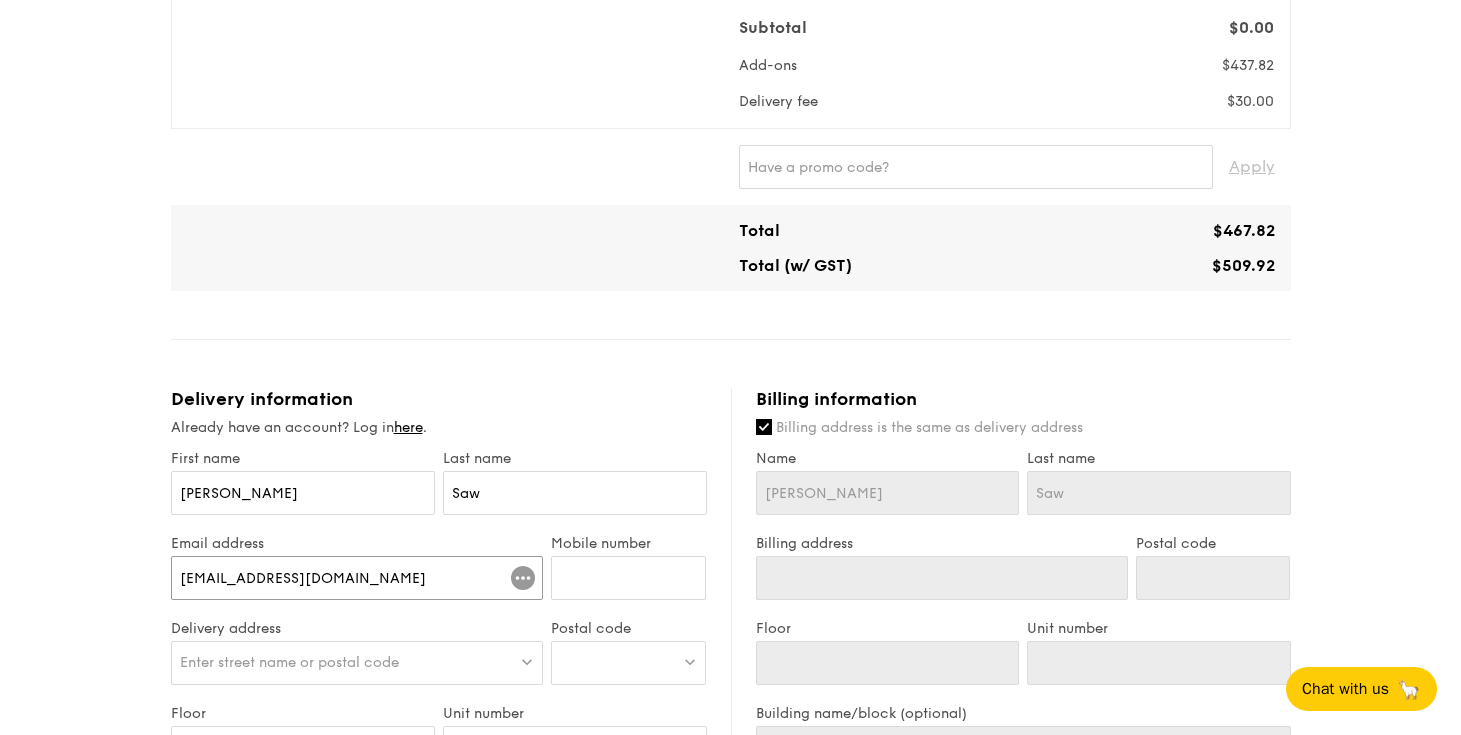 type on "[EMAIL_ADDRESS][DOMAIN_NAME]" 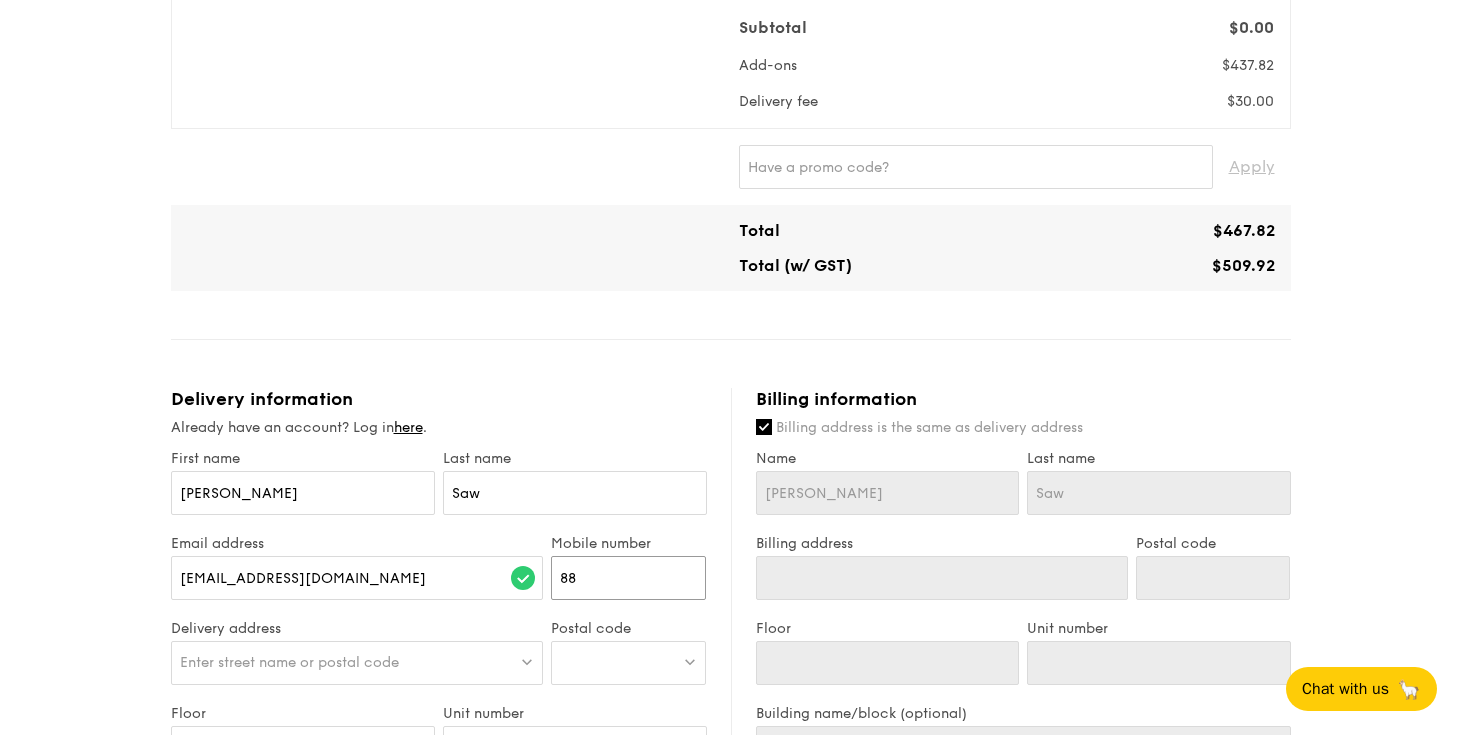 type on "88730470" 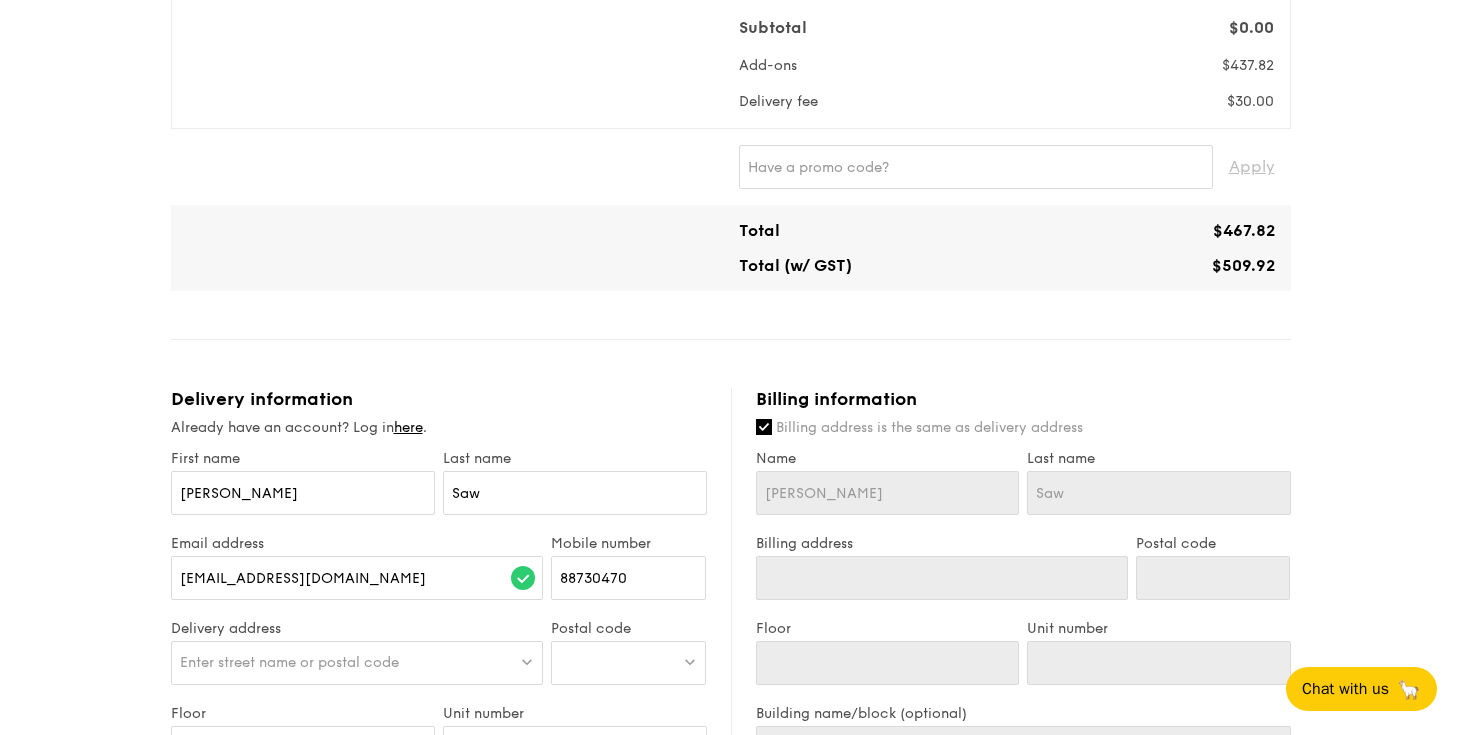 click on "Enter street name or postal code" at bounding box center [357, 663] 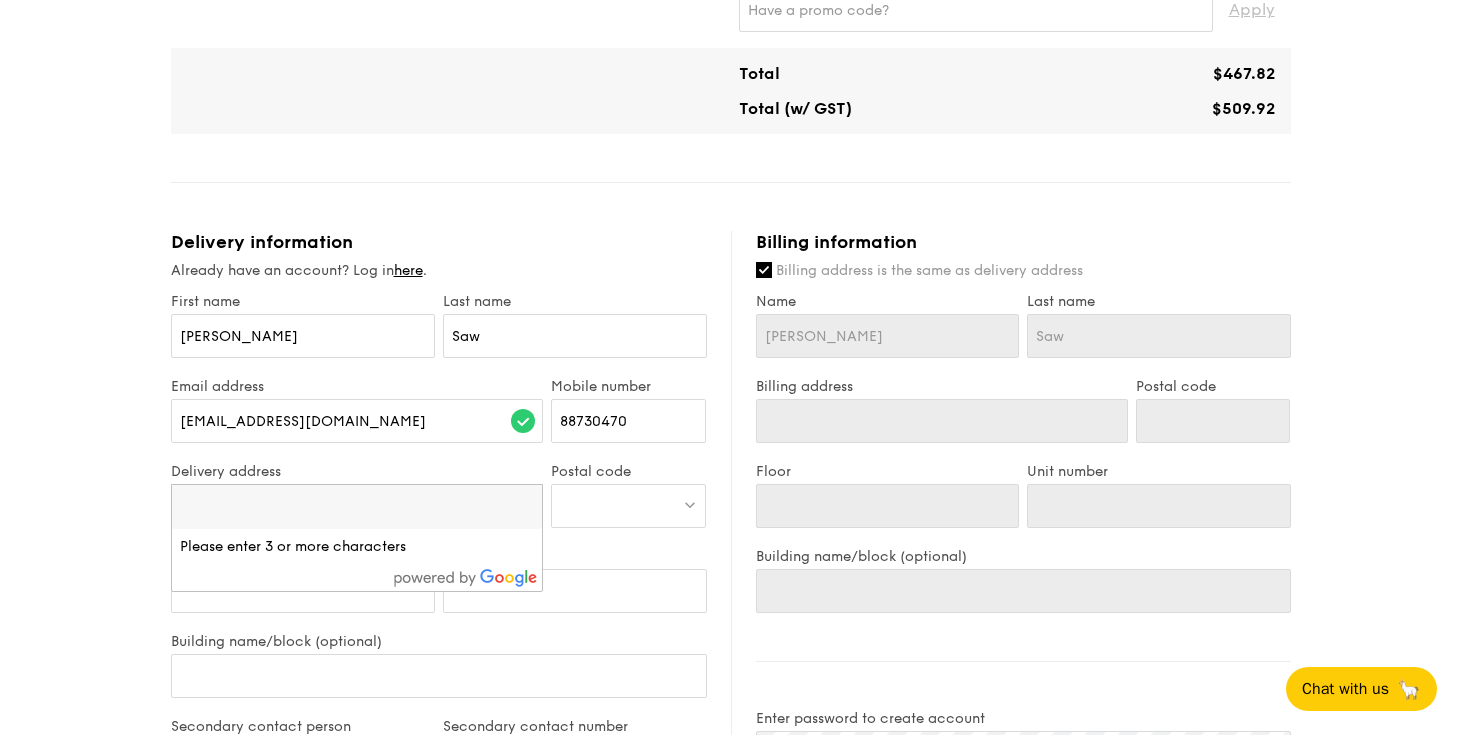 scroll, scrollTop: 724, scrollLeft: 0, axis: vertical 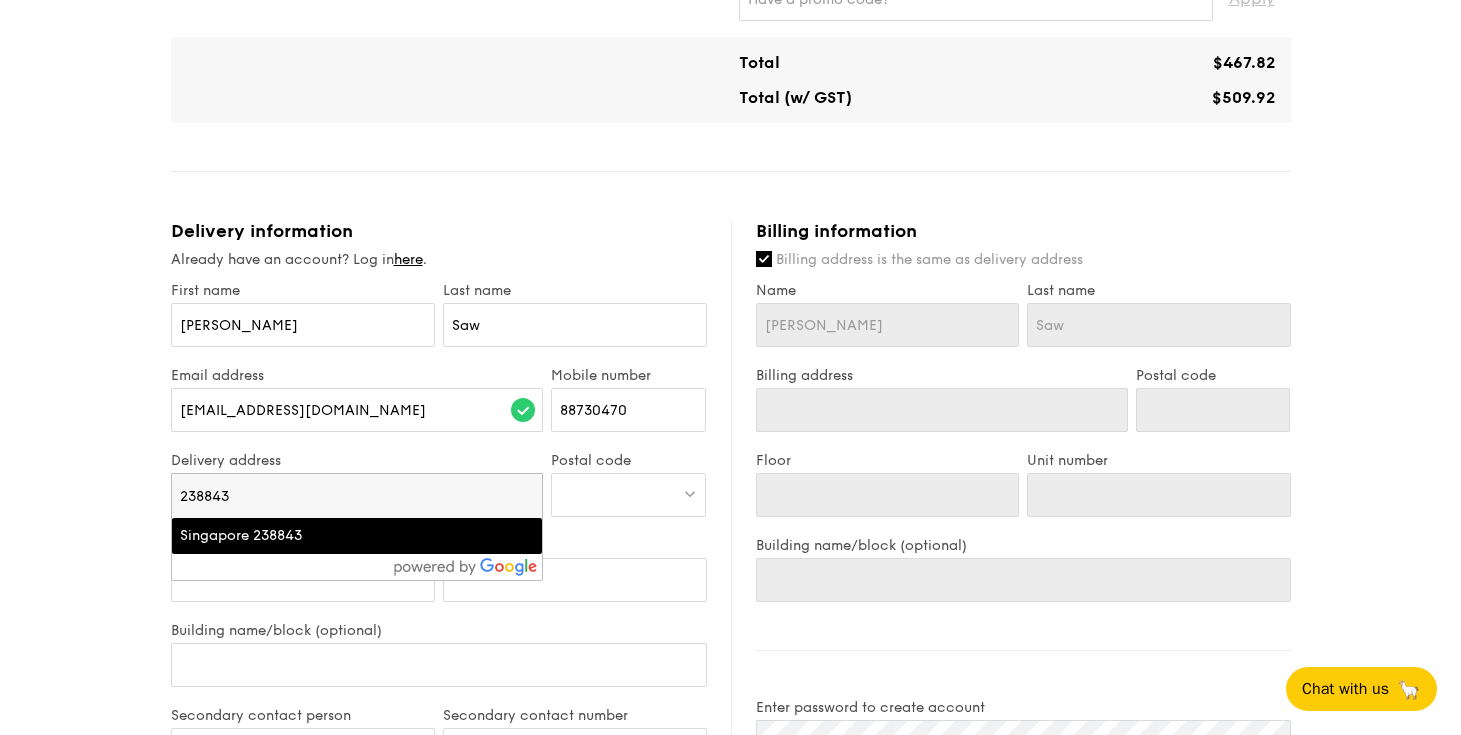 type on "238843" 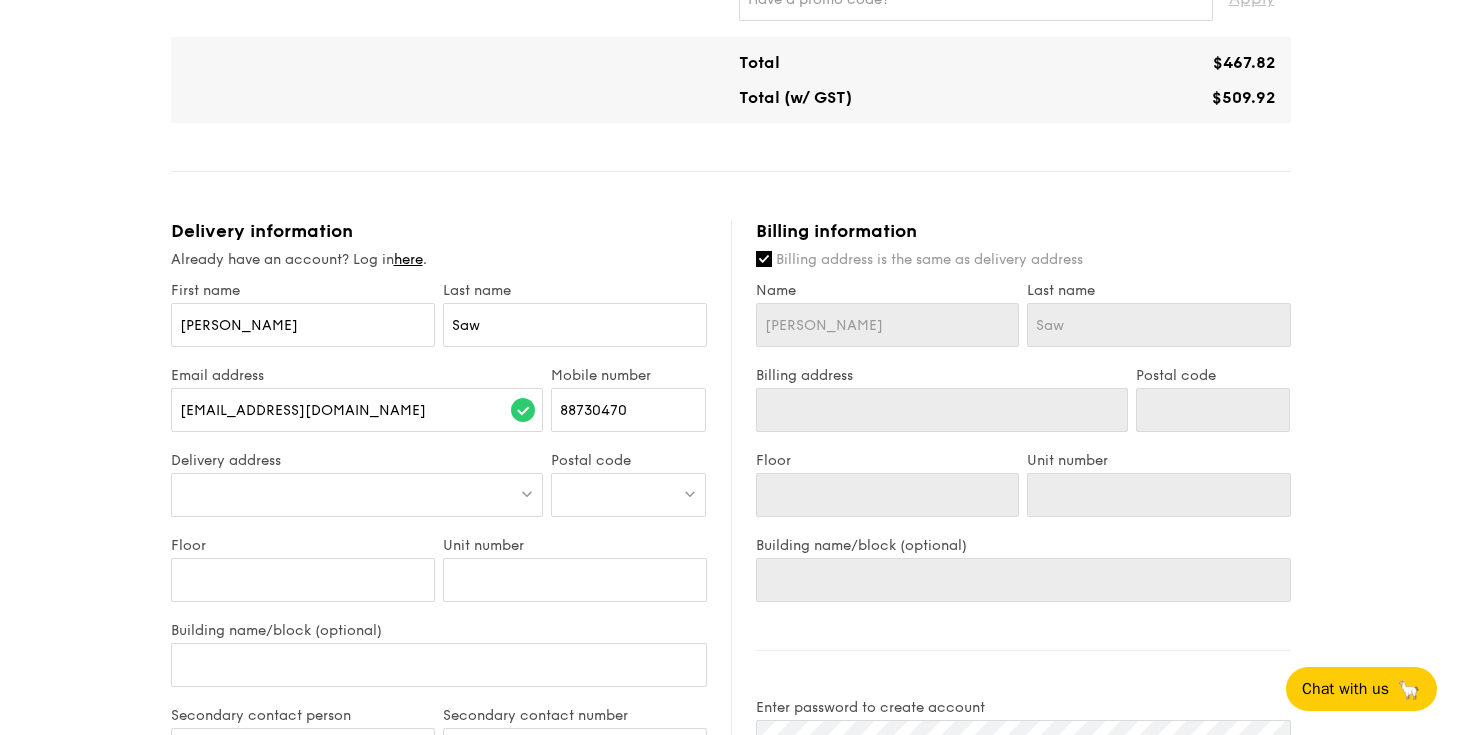 type on "Singapore 238843" 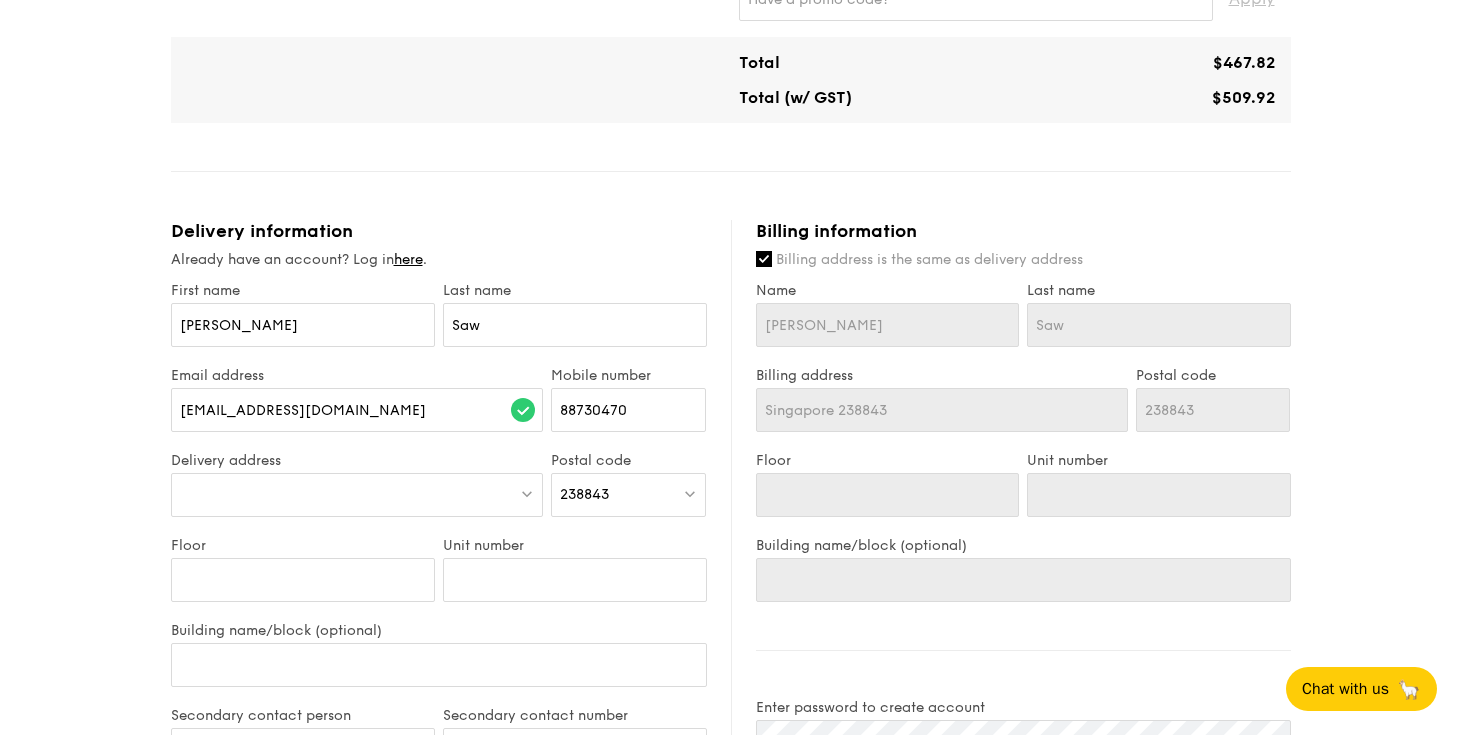 click at bounding box center [357, 495] 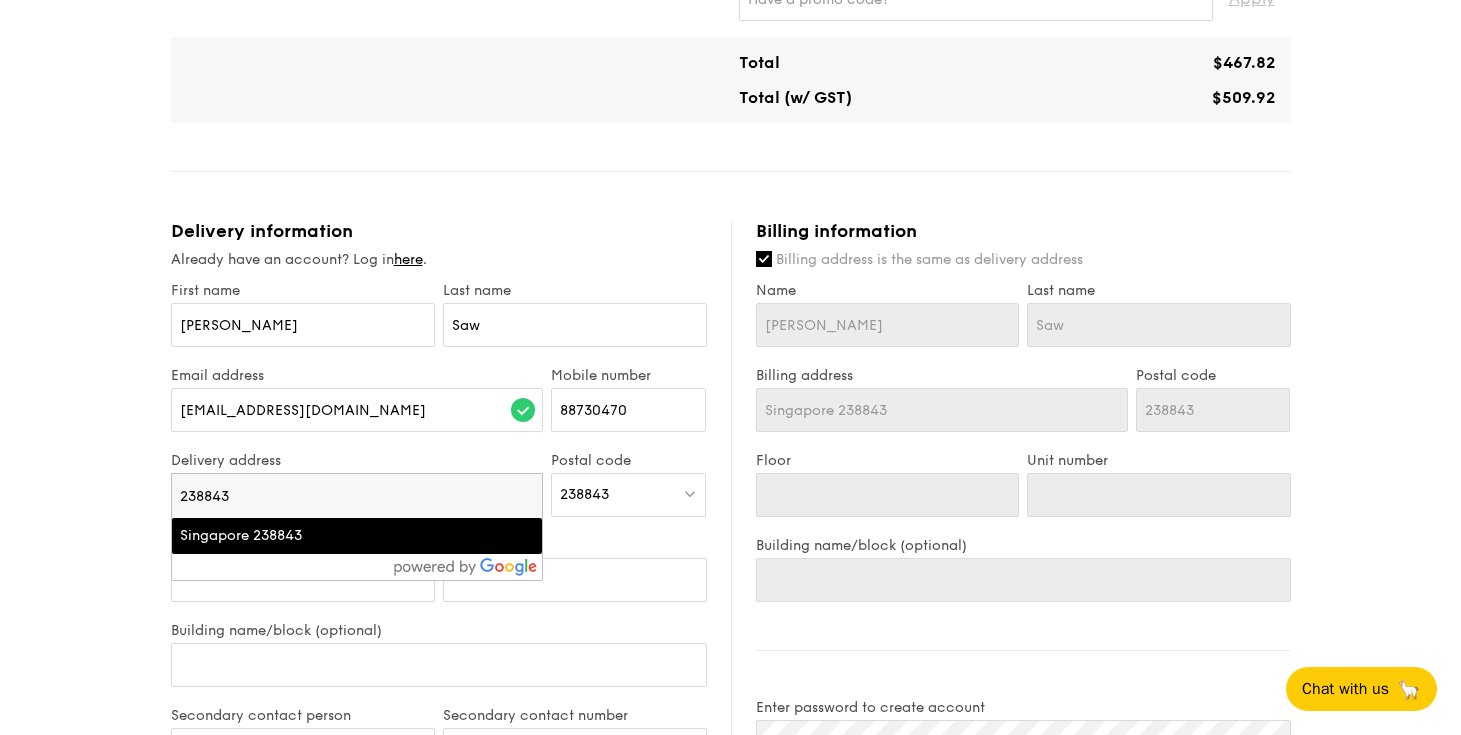 click on "Delivery address" at bounding box center (357, 460) 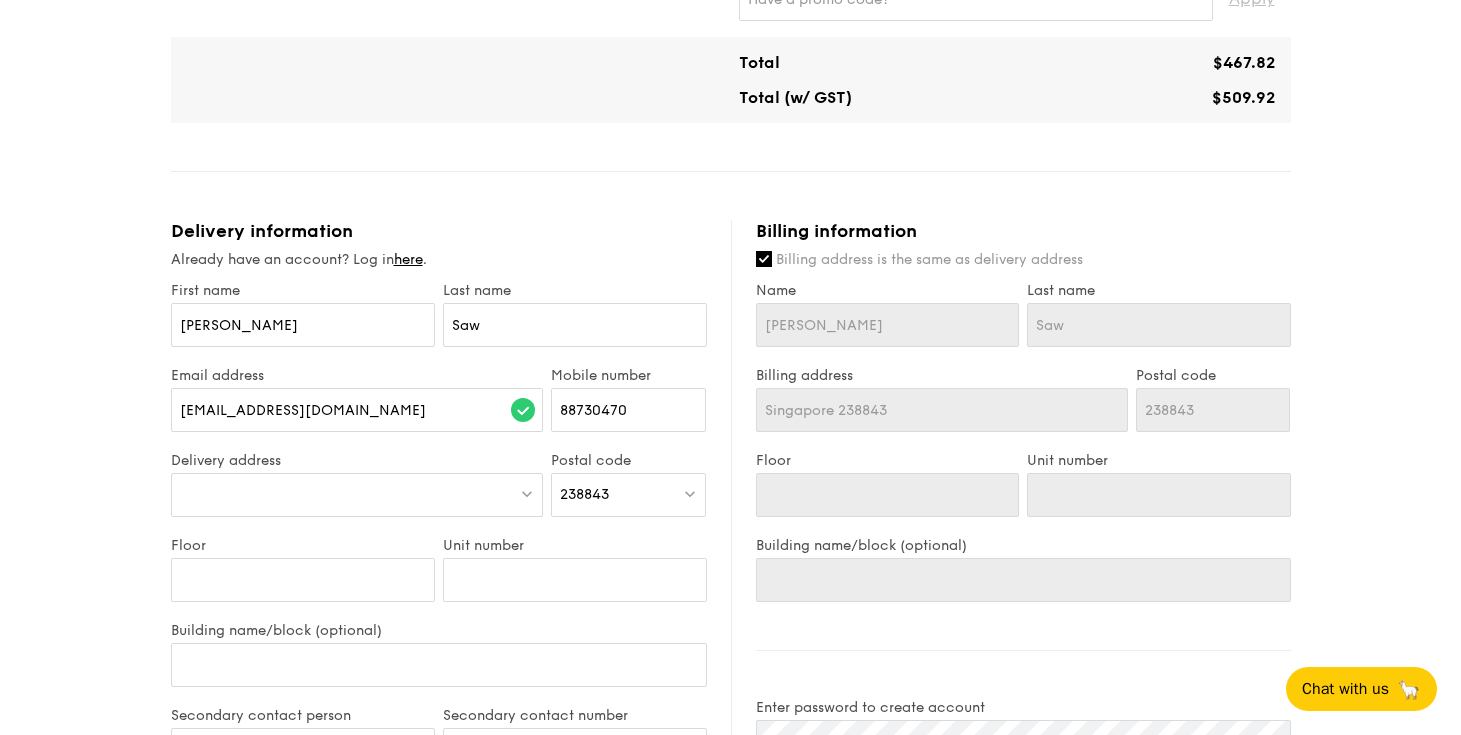 click at bounding box center [357, 495] 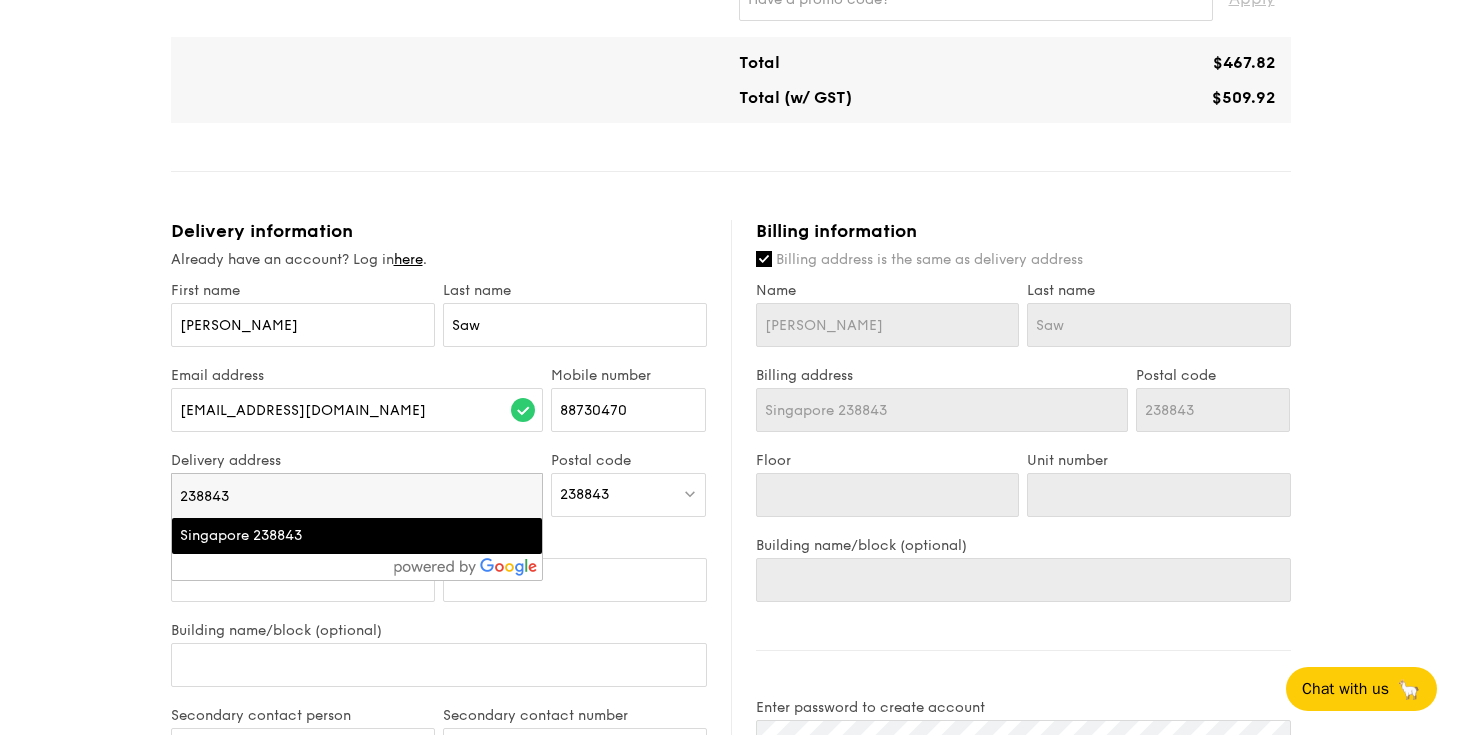 click on "1 - Select menu
2 - Select items
3 - Check out
Regulars
Serving time:
[DATE]
12:45PM
Add-ons
10x Oven-Roasted Teriyaki Chicken - house-blend teriyaki sauce, shiitake mushroom, bok choy, tossed signature rice 10x Grain's [PERSON_NAME] Chicken Stew - with nyonya [PERSON_NAME] paste, mini bread roll, roasted potato 10x Tuscan Garlic Cream White Fish - sanshoku steamed rice, traditional garlic cream sauce, sundried tomato 2x Takeaway Arabica Coffee - packed in a takeaway box with [PERSON_NAME], sugar, and cups (3l) 1x Takeaway English Breakfast Tea - packed in a takeaway box with [PERSON_NAME], sugar, and cups (3l)
Subtotal
$0.00
Add-ons
$437.82
Delivery fee
$30.00
Apply
Total
$467.82
Total (w/ GST)
$509.92
." at bounding box center (730, 278) 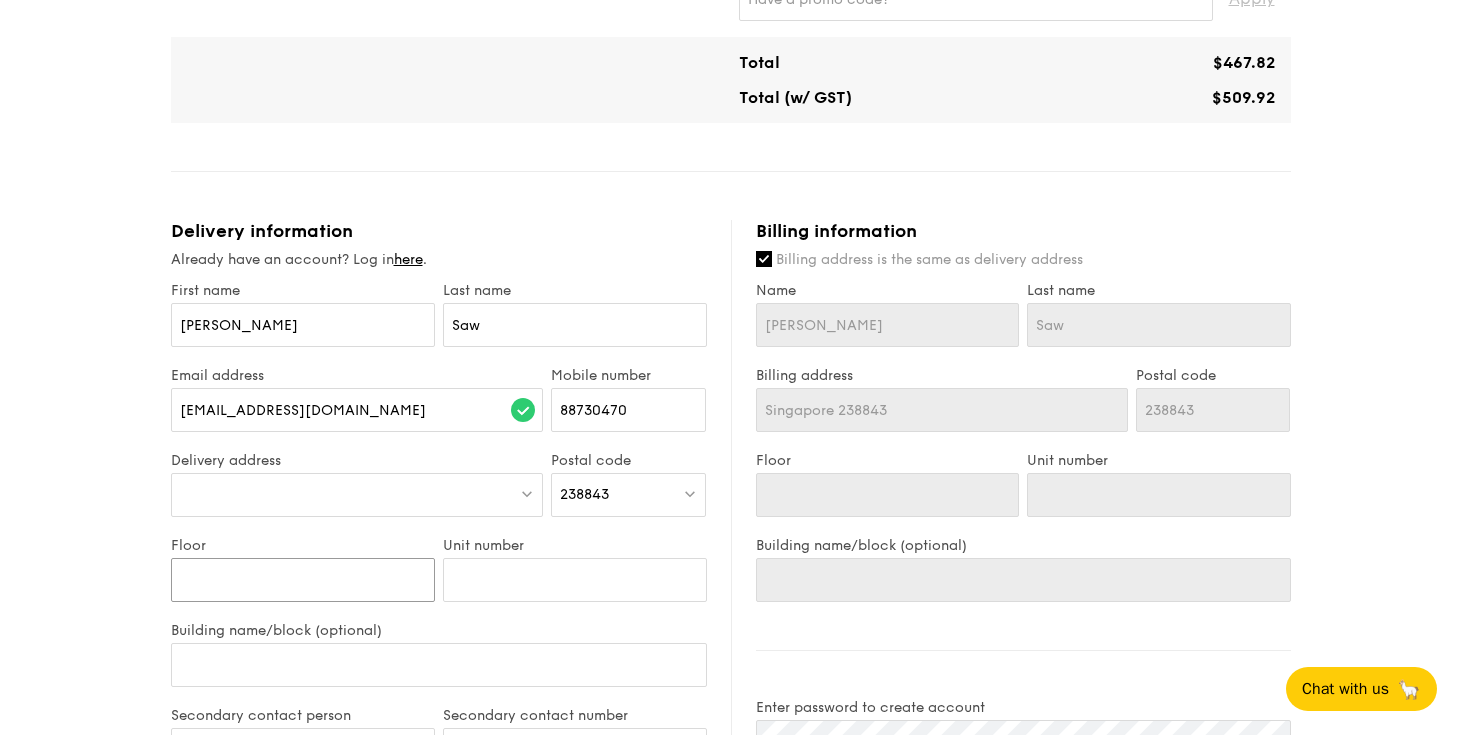 click on "Floor" at bounding box center (303, 580) 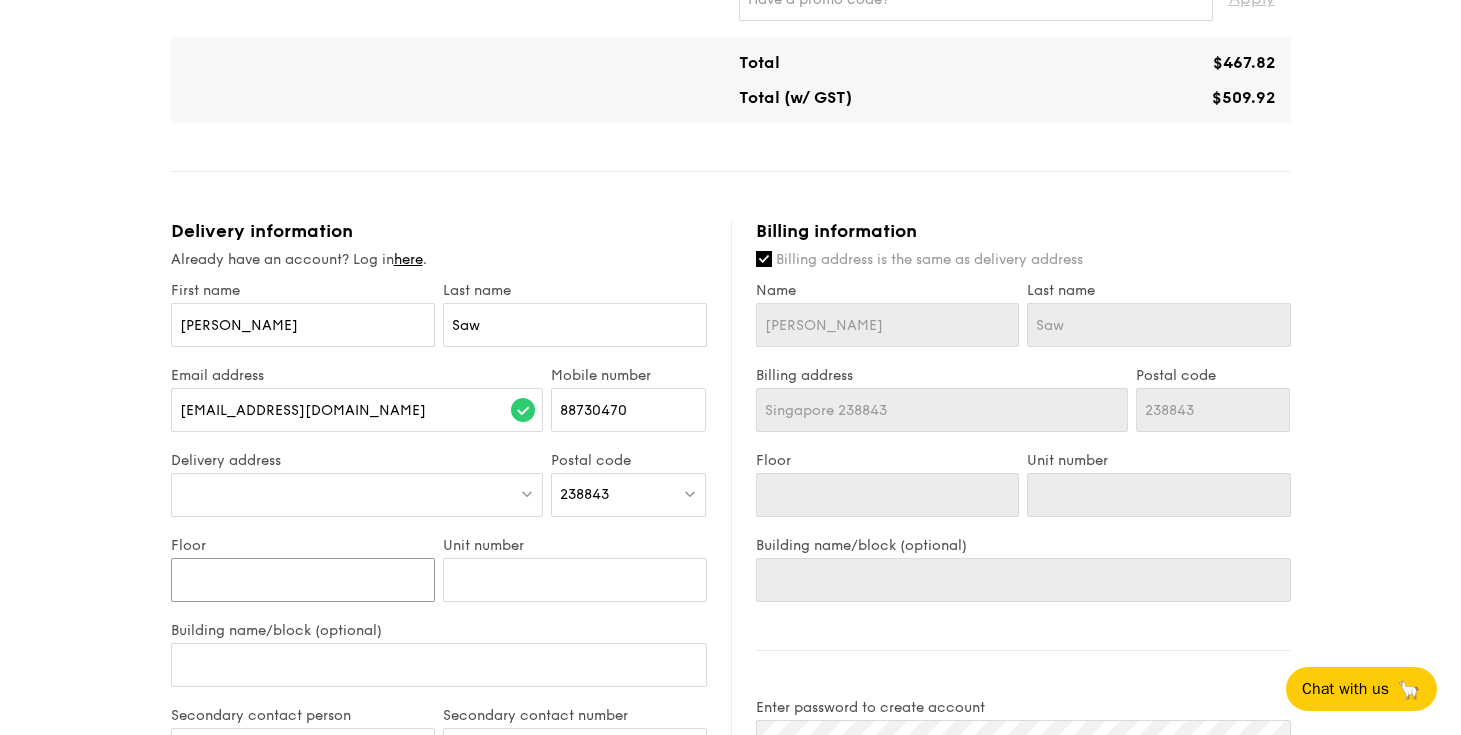 type on "0" 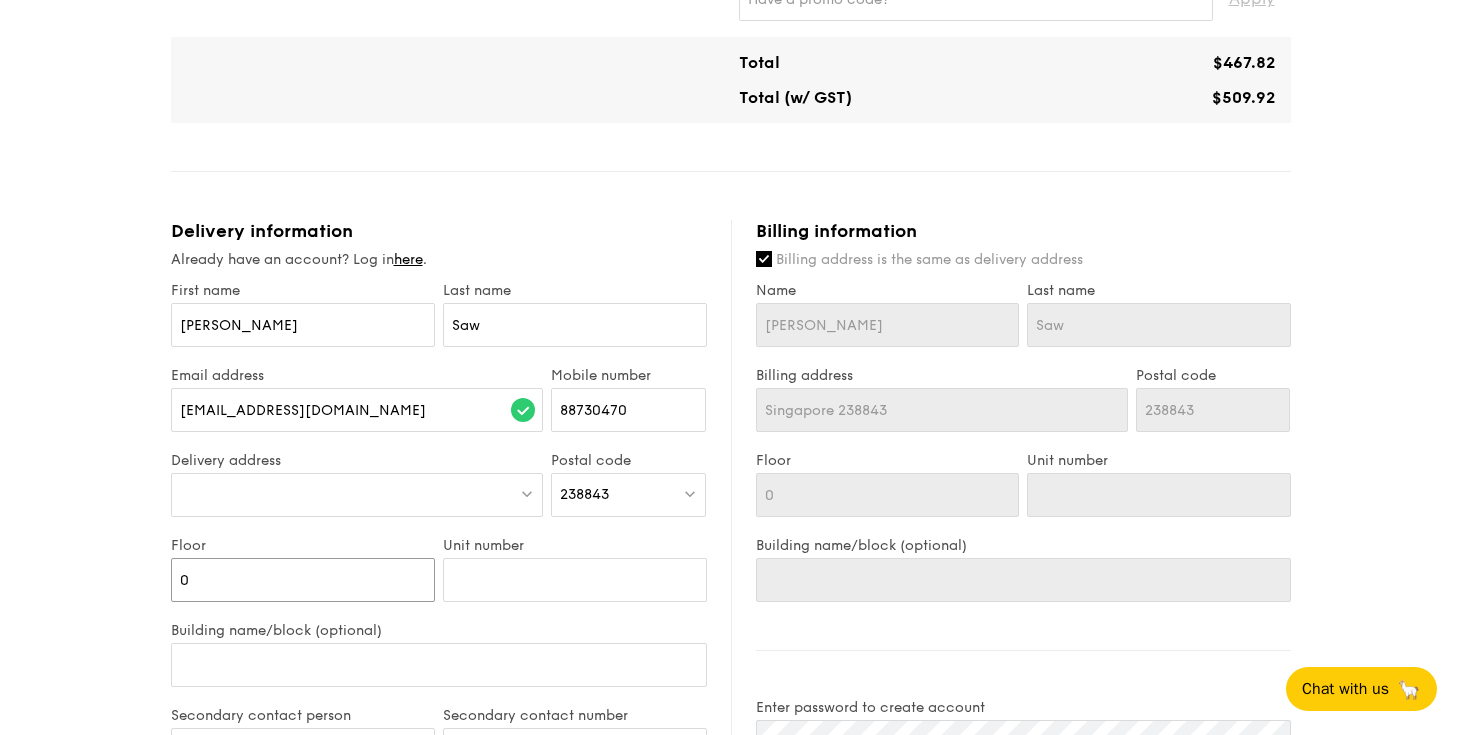 type on "06" 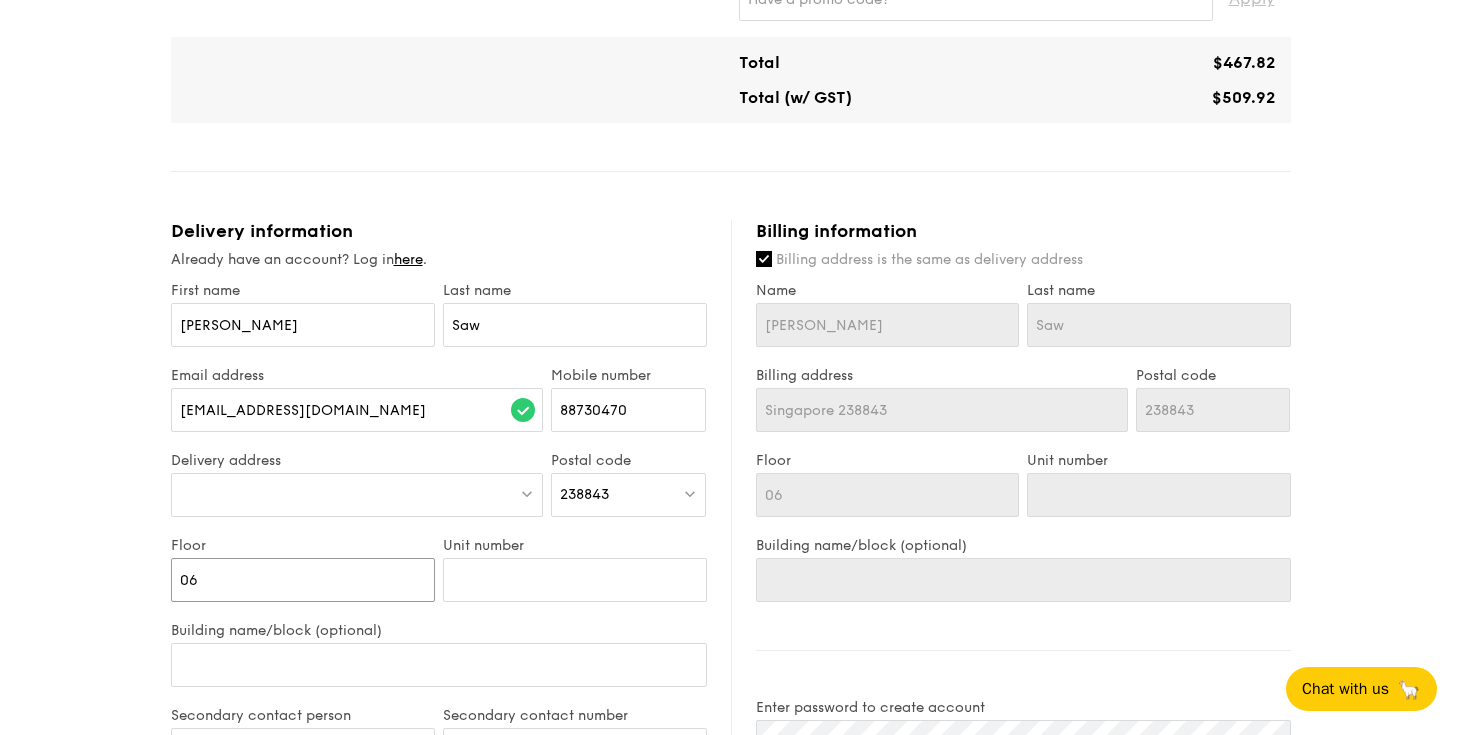 type on "06" 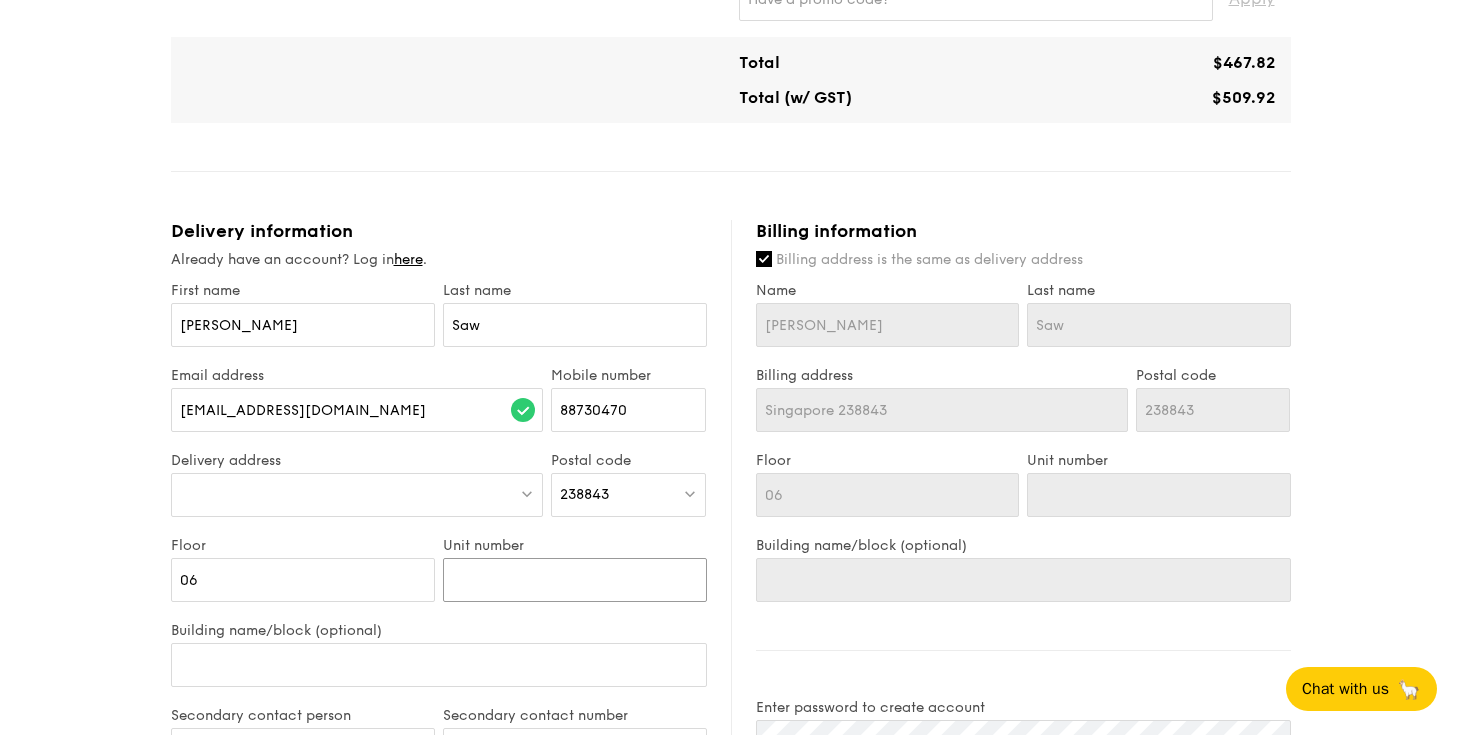 type on "0" 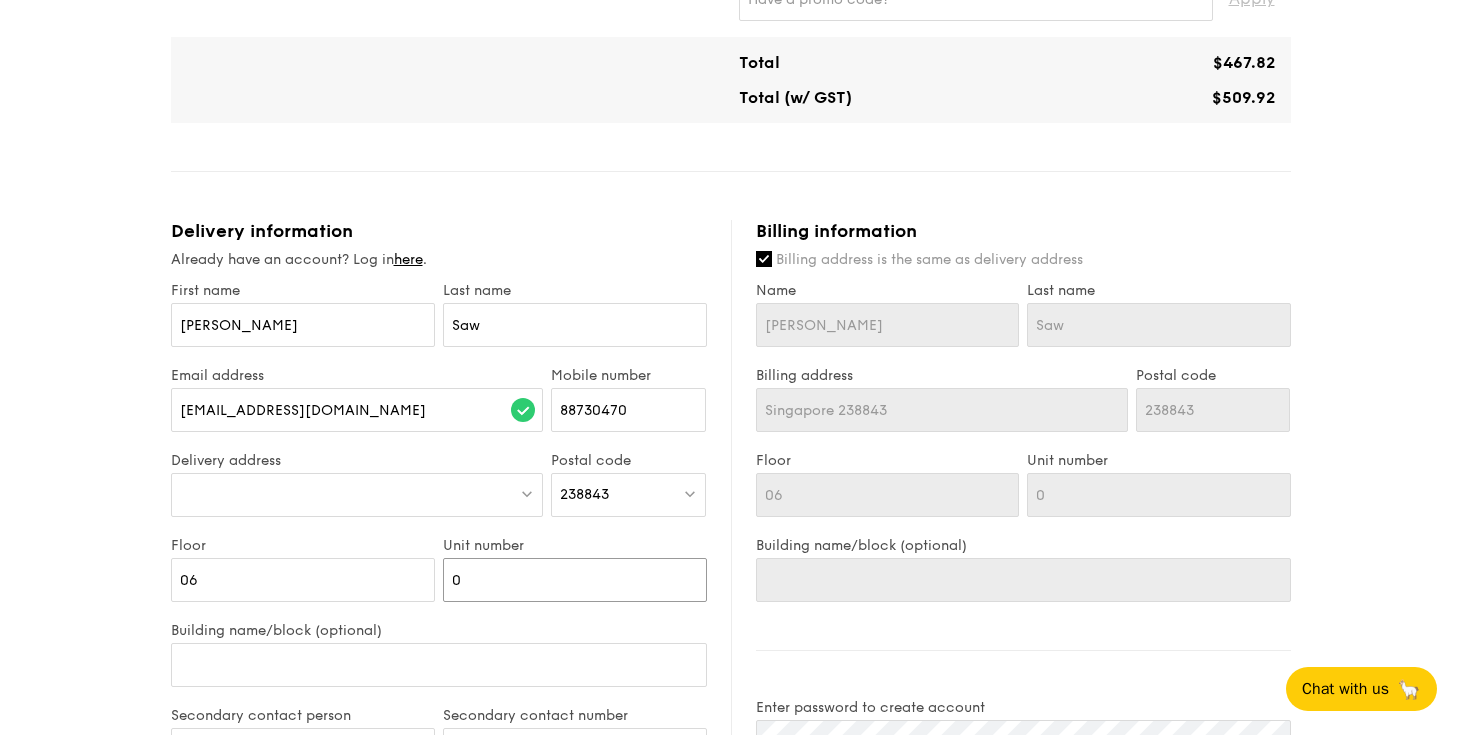 type on "05" 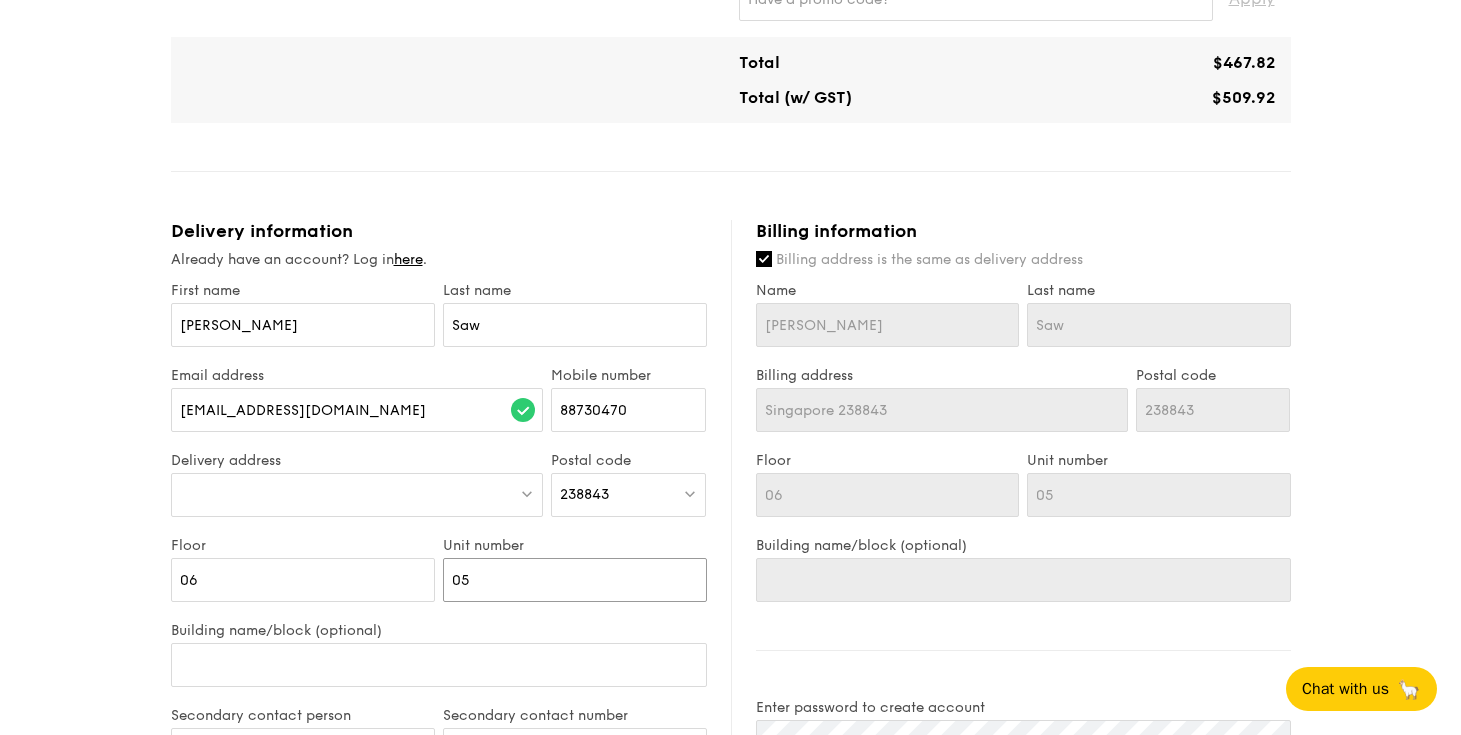 type on "05" 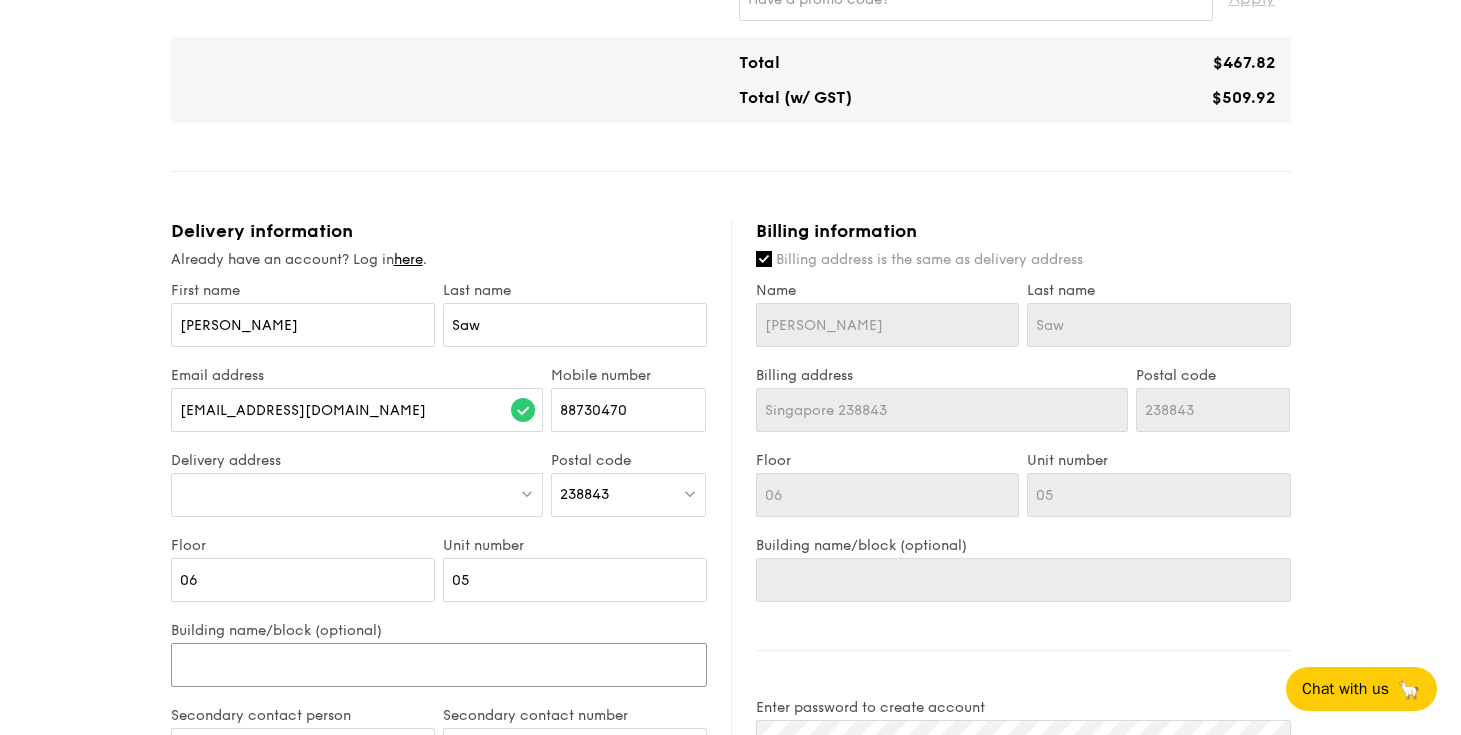 type on "C" 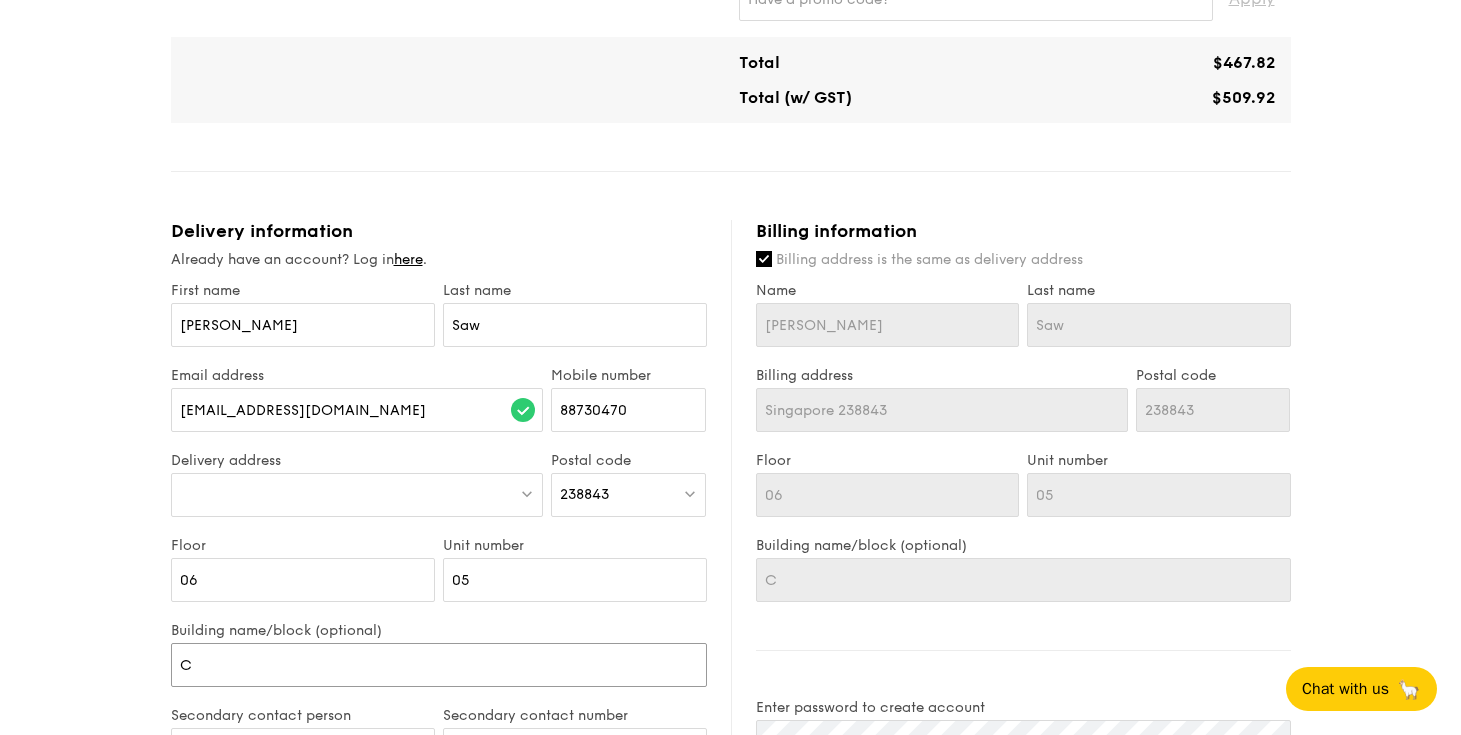 type on "Ce" 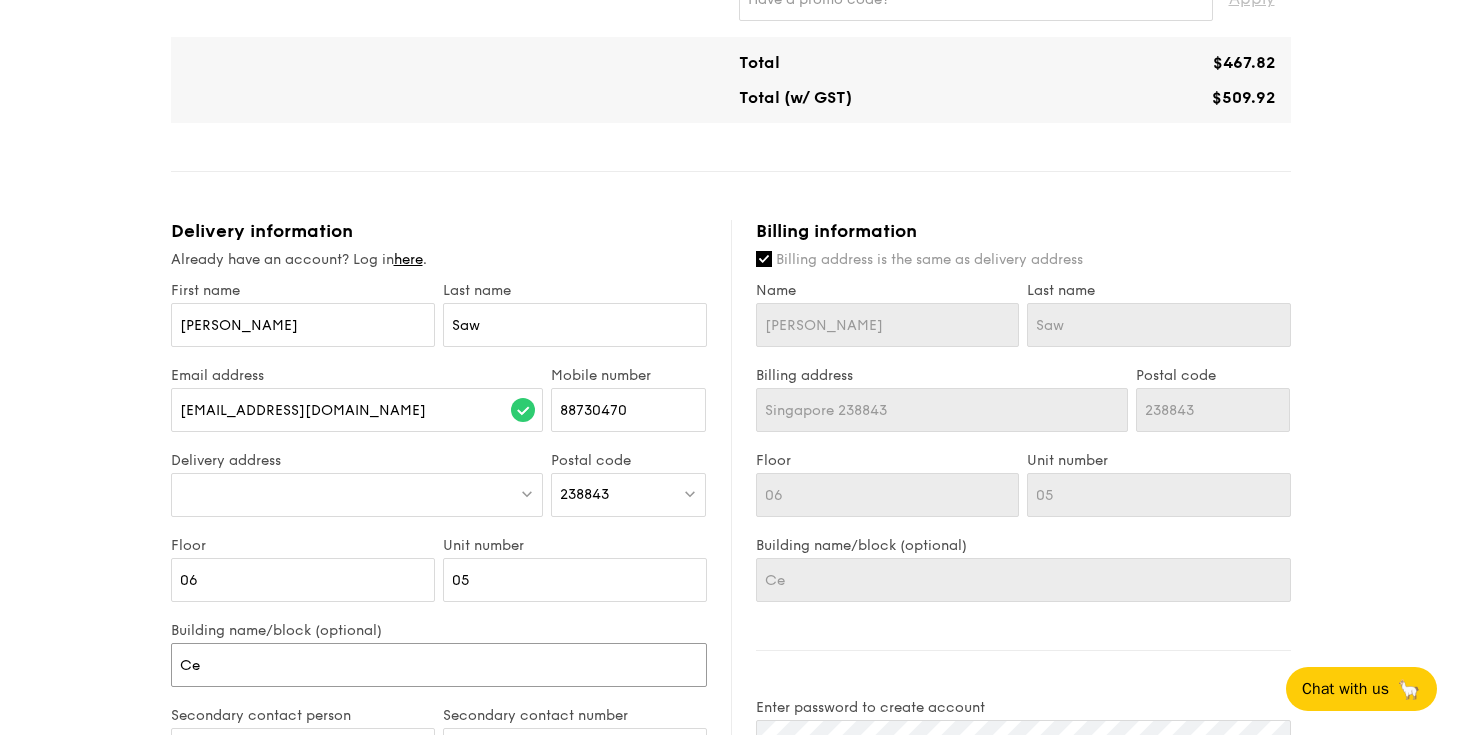 type on "Cen" 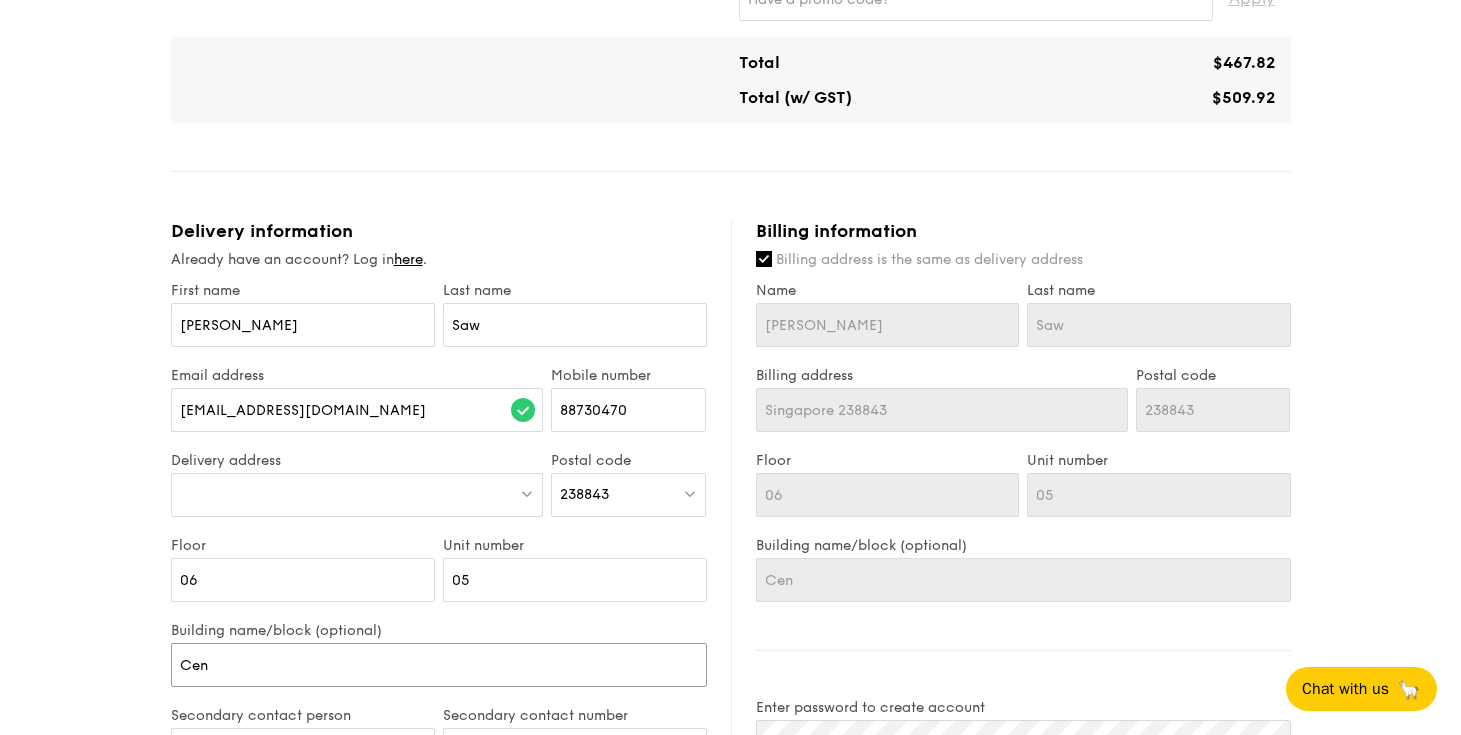 type on "Cent" 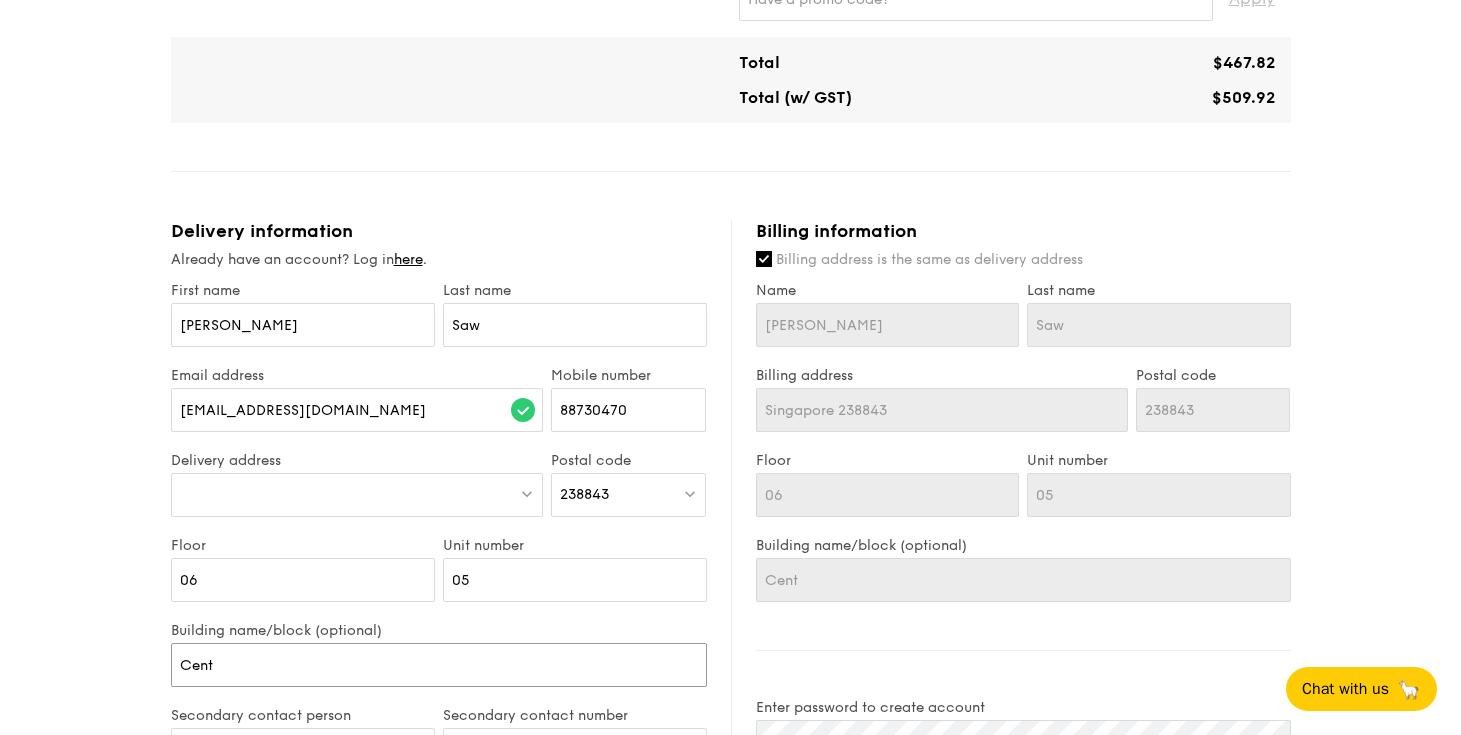 type on "Centr" 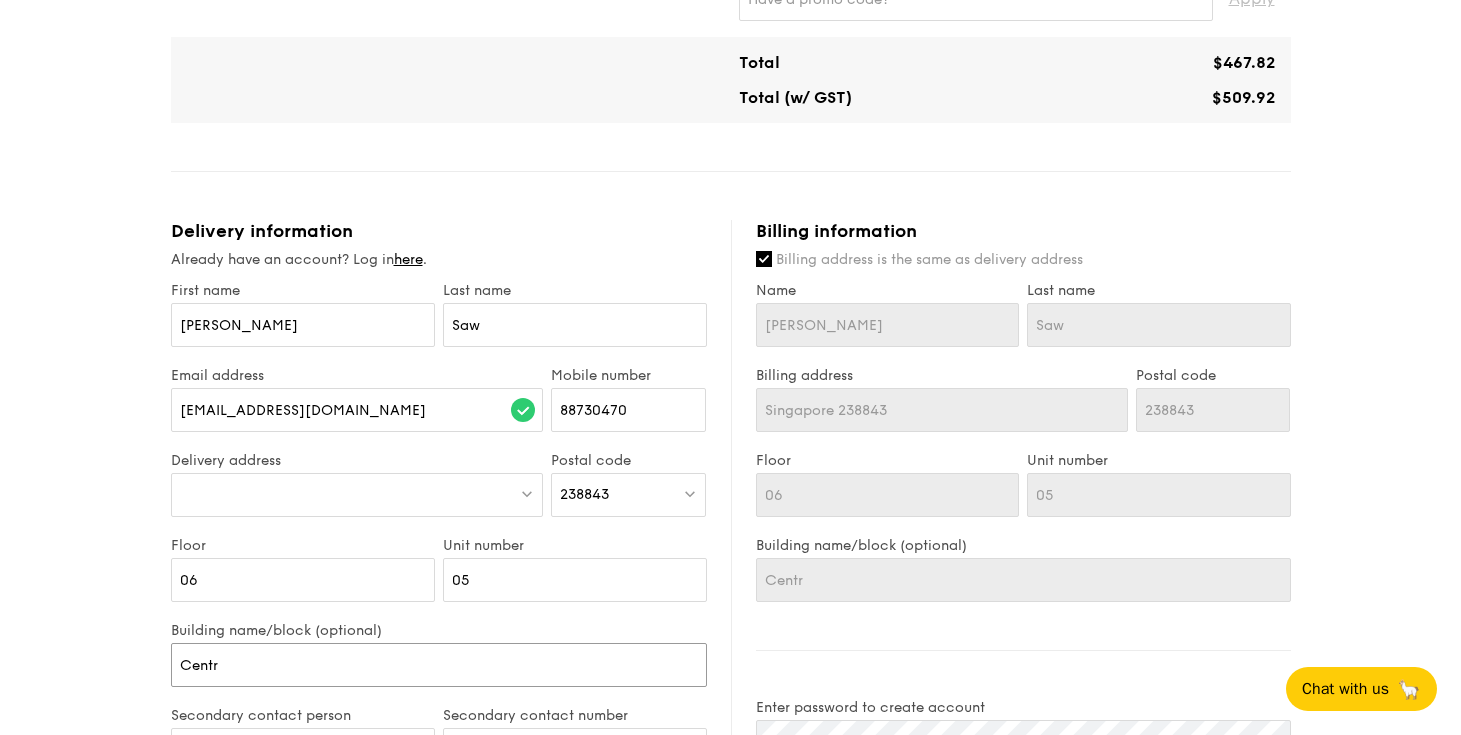 type on "Centre" 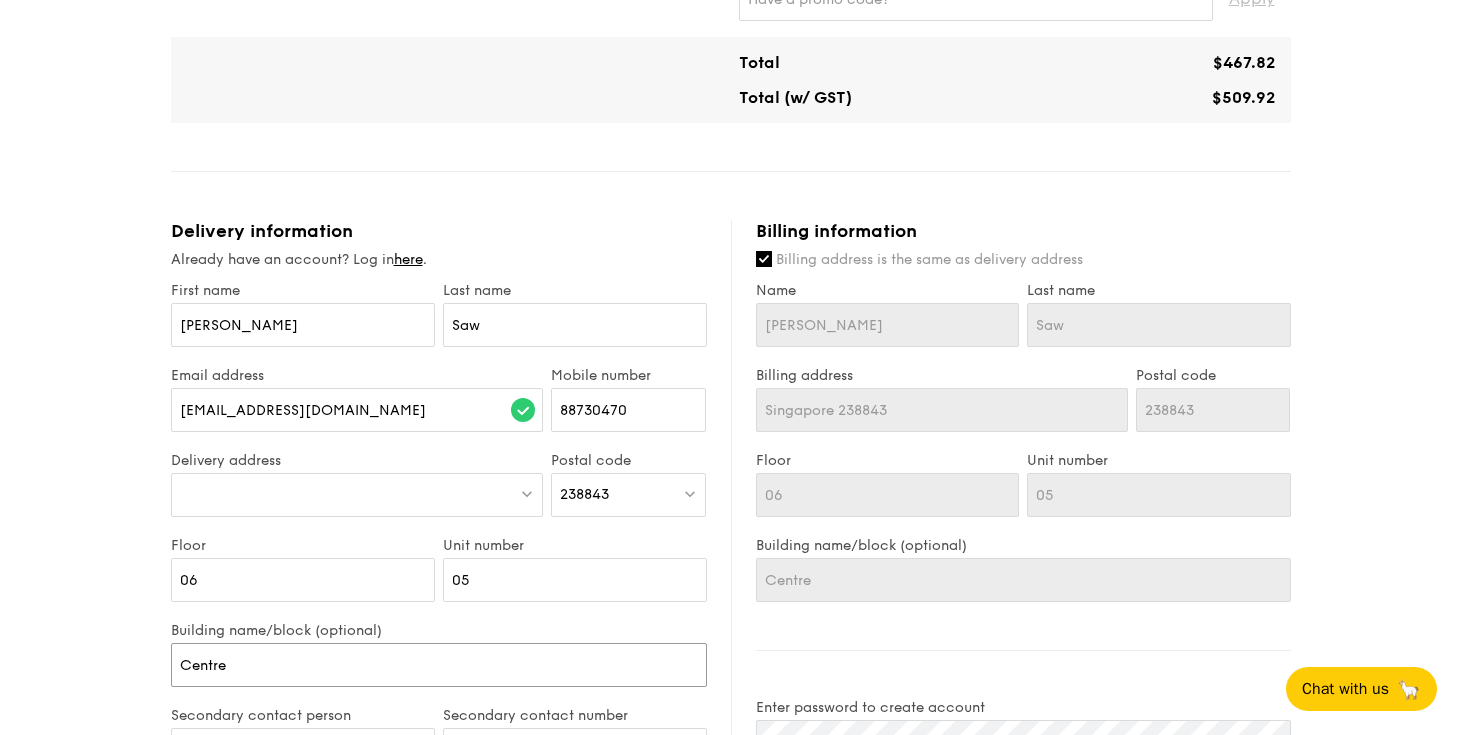type on "Centrep" 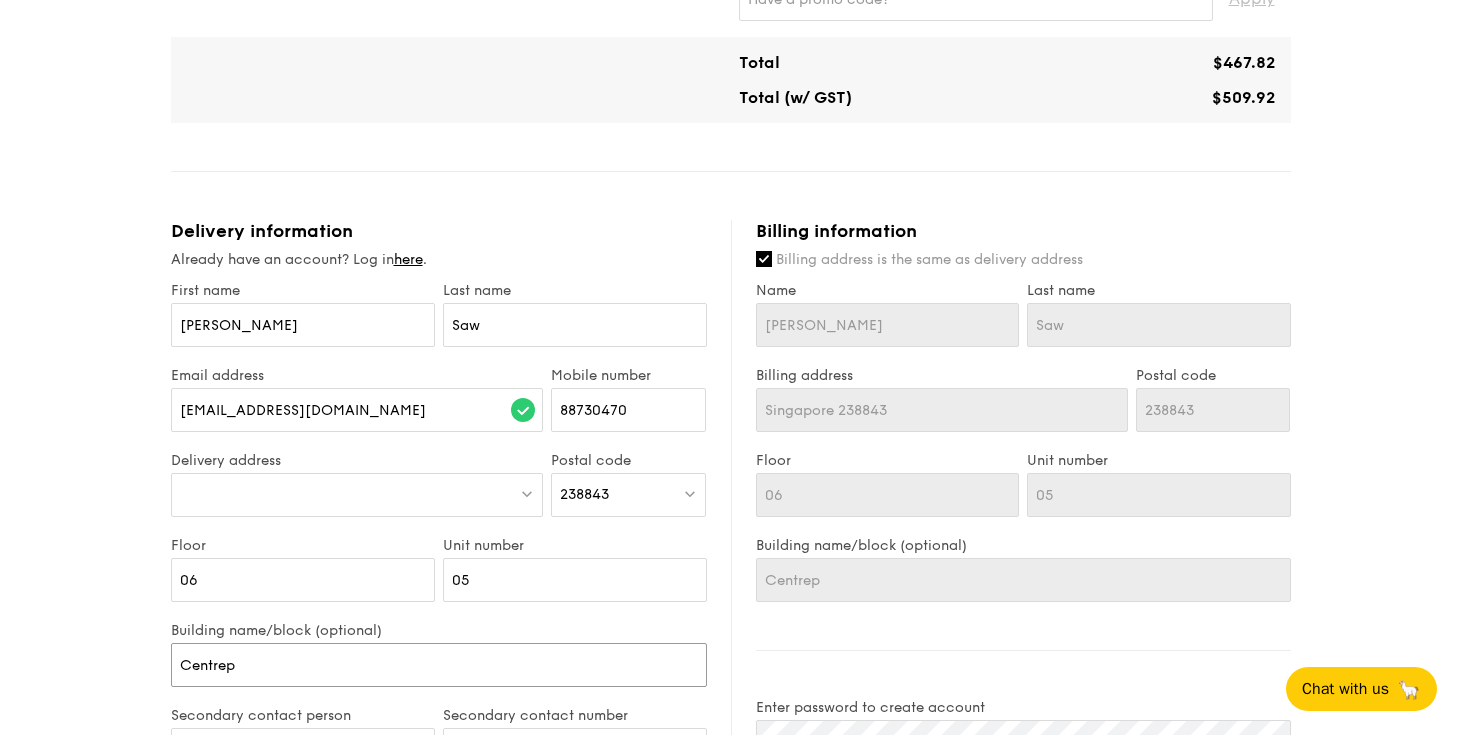 type on "Centrepo" 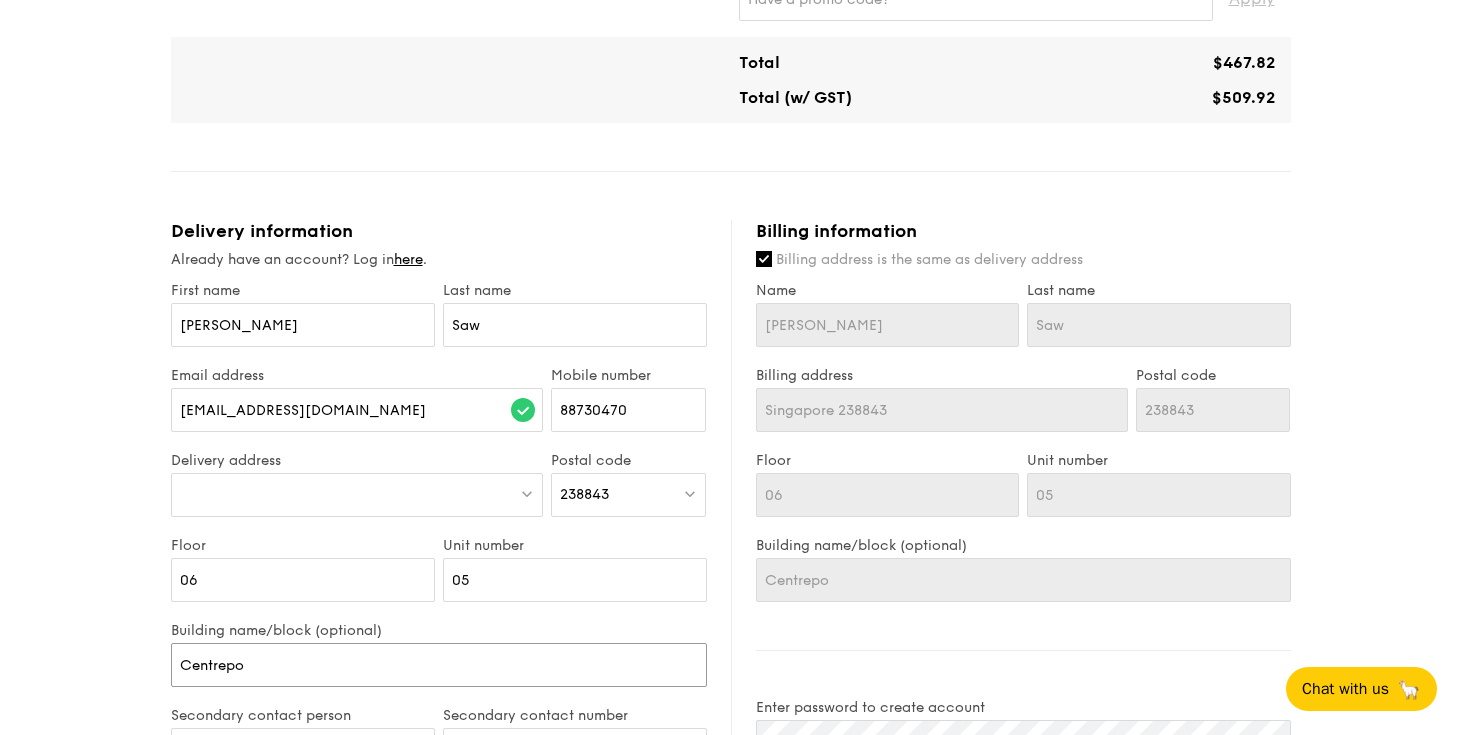 type on "Centrepoi" 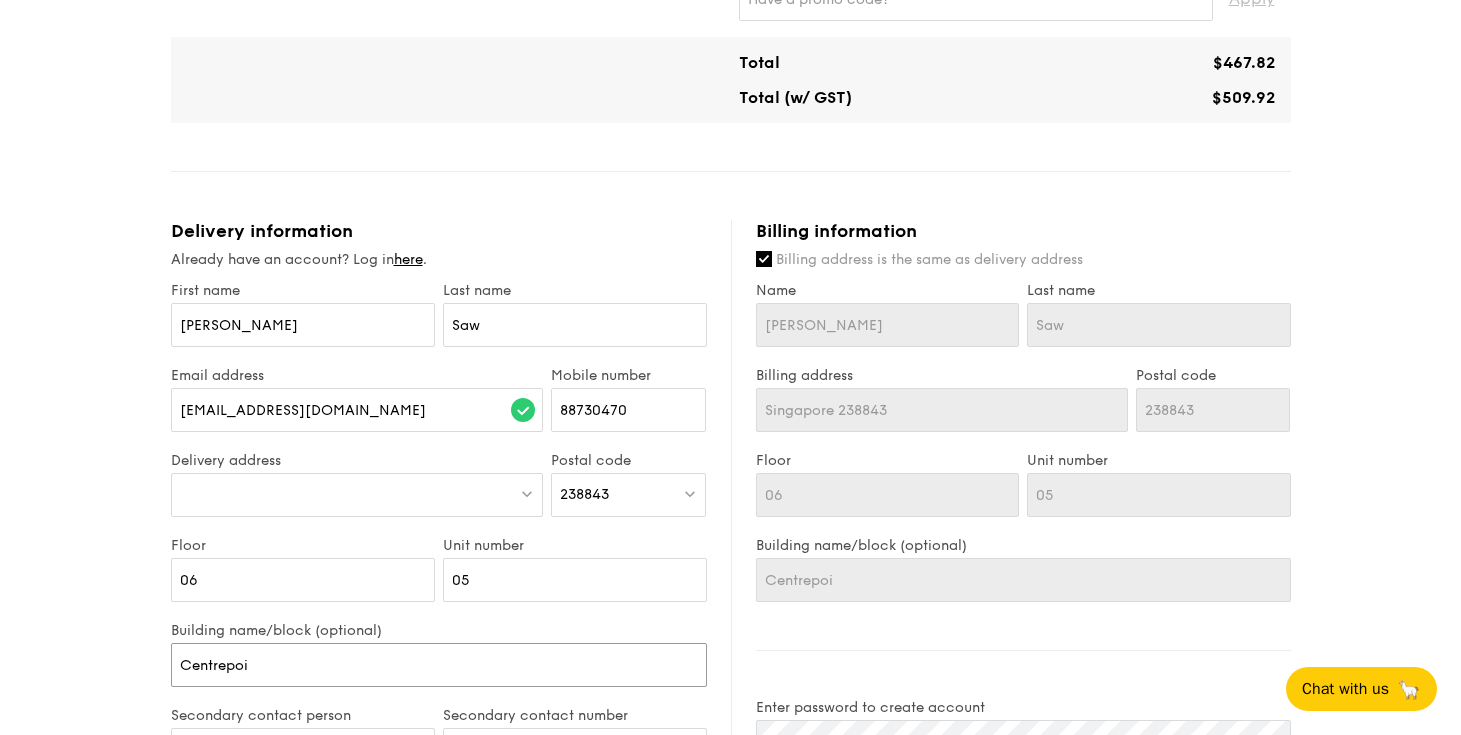 type on "Centrepoin" 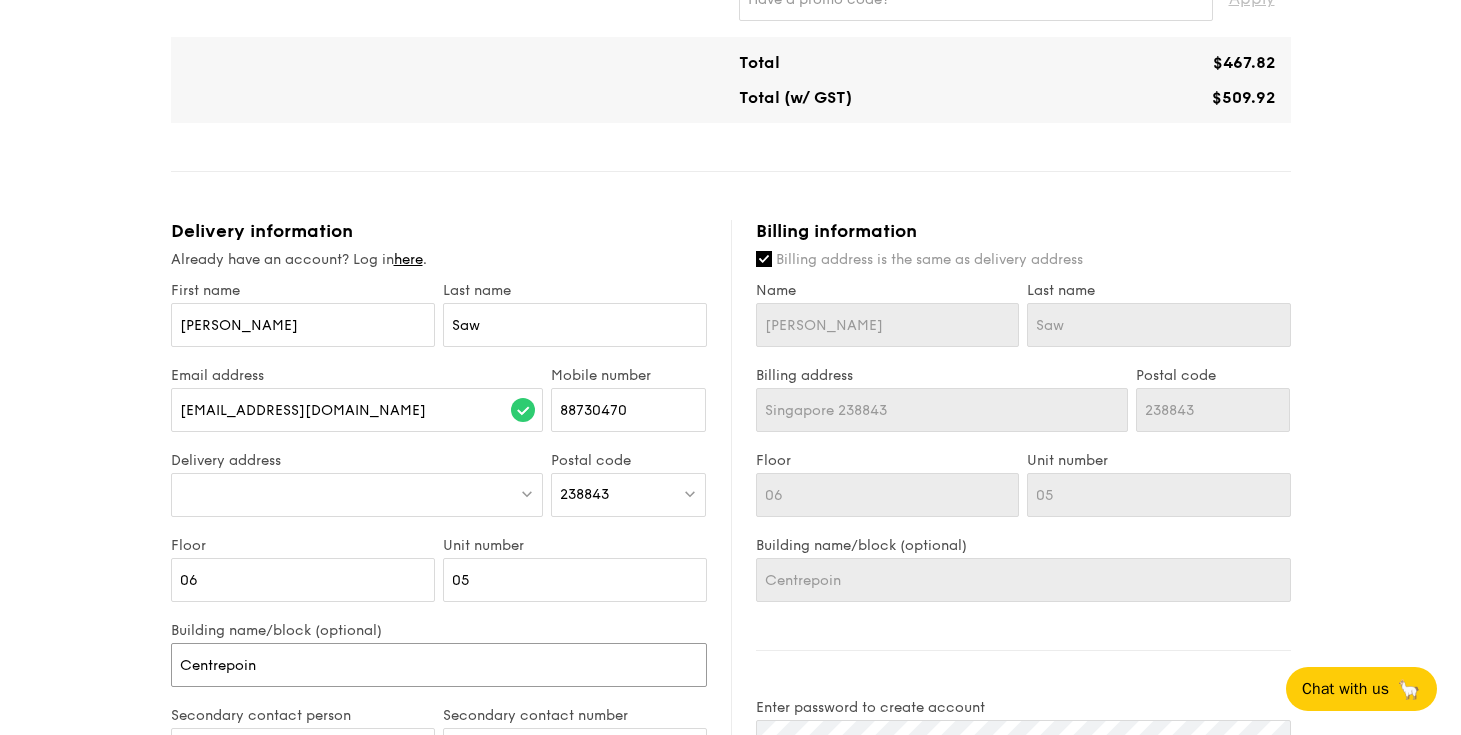 type on "Centrepoint" 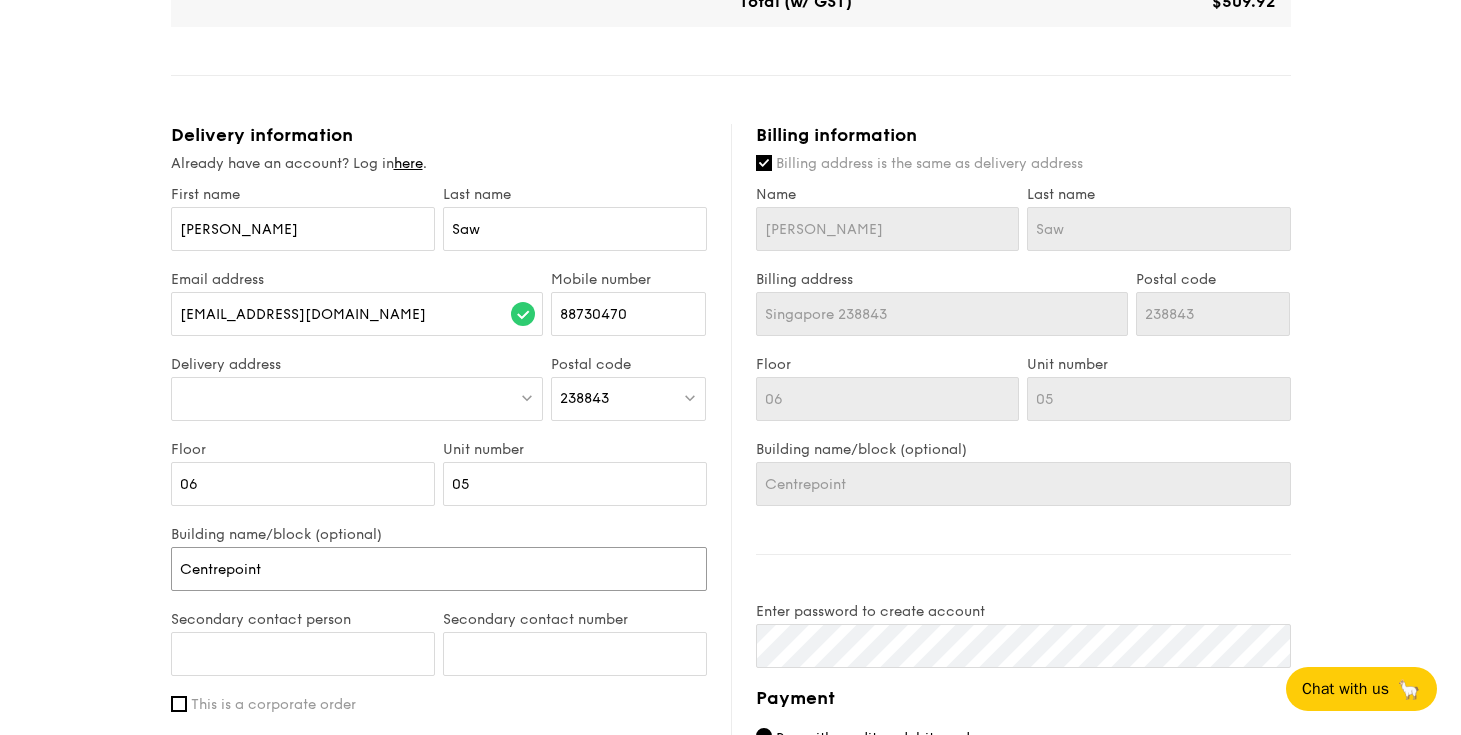 scroll, scrollTop: 821, scrollLeft: 0, axis: vertical 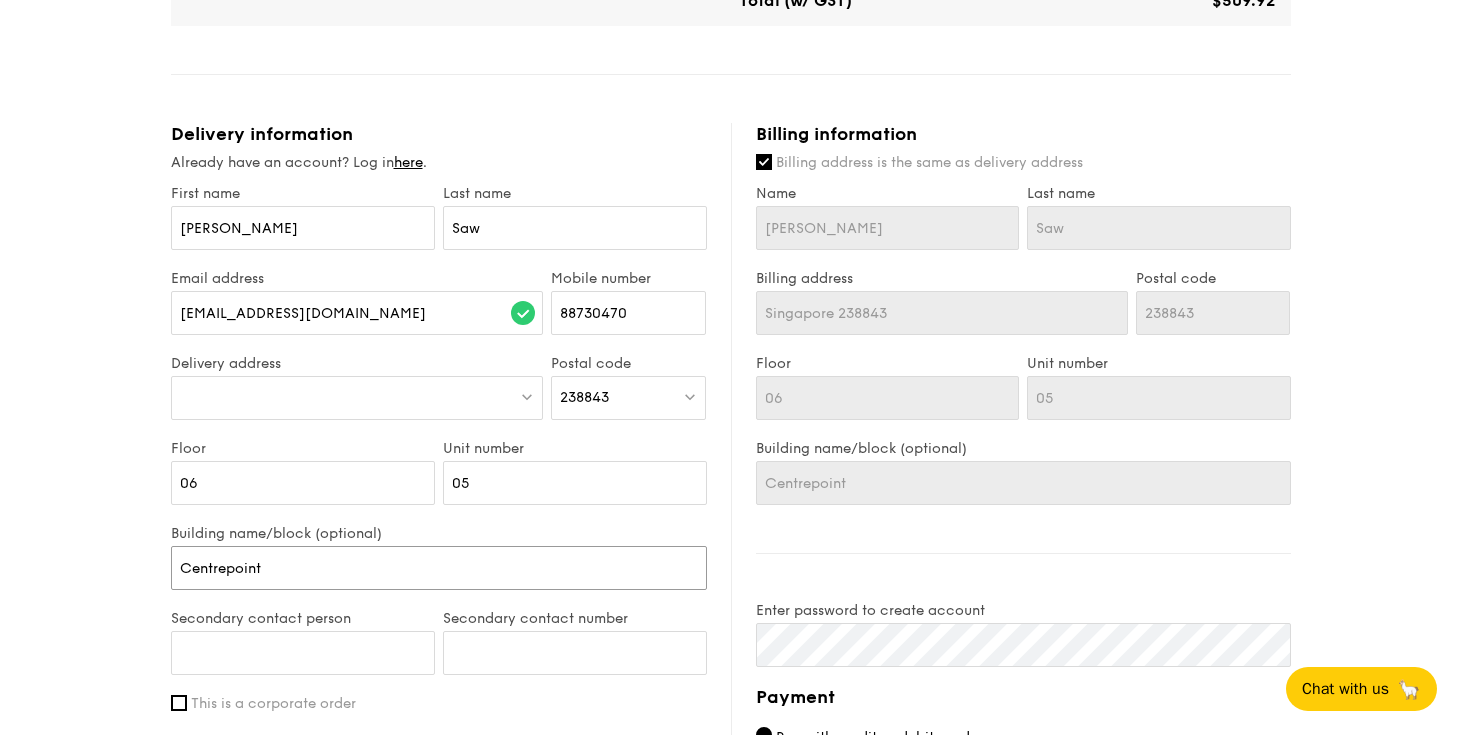 click on "Centrepoint" at bounding box center [439, 568] 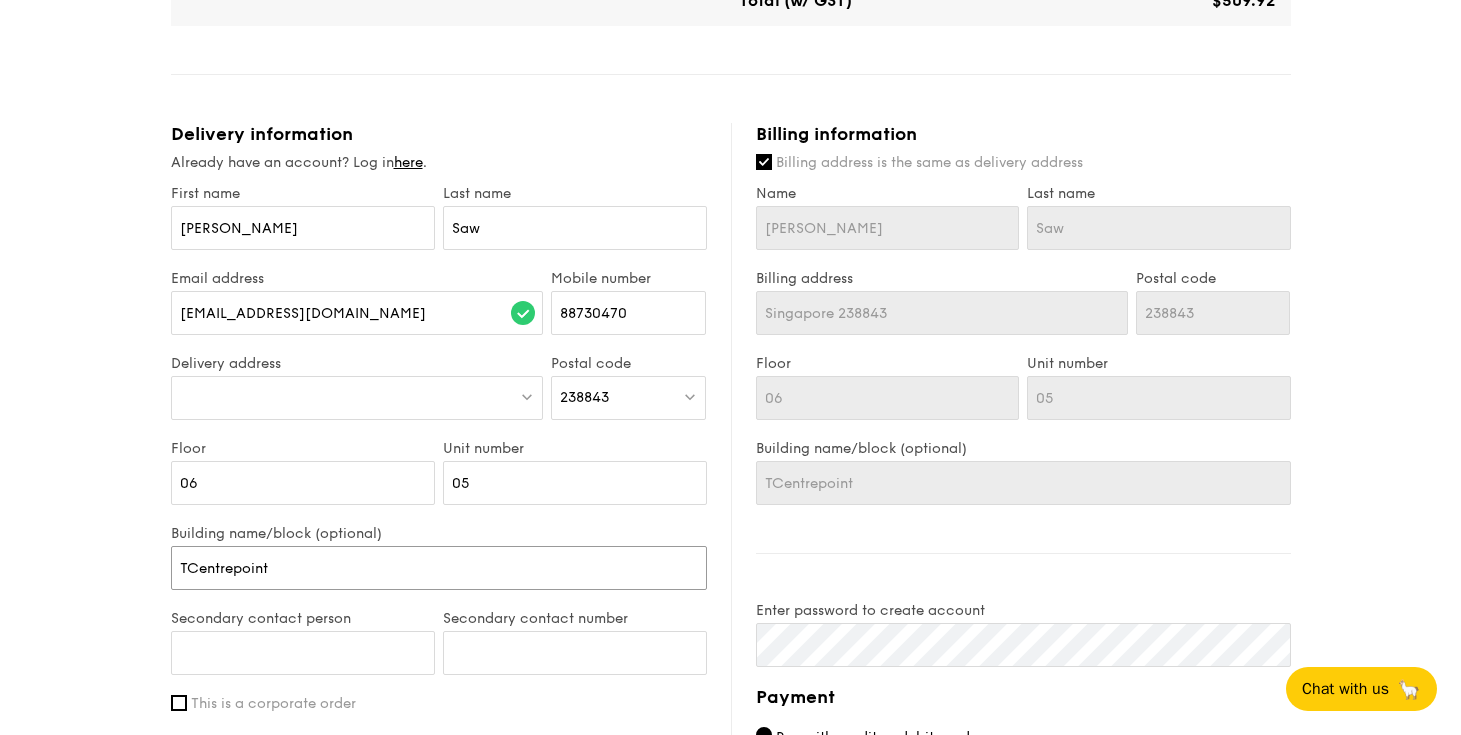 type on "ThCentrepoint" 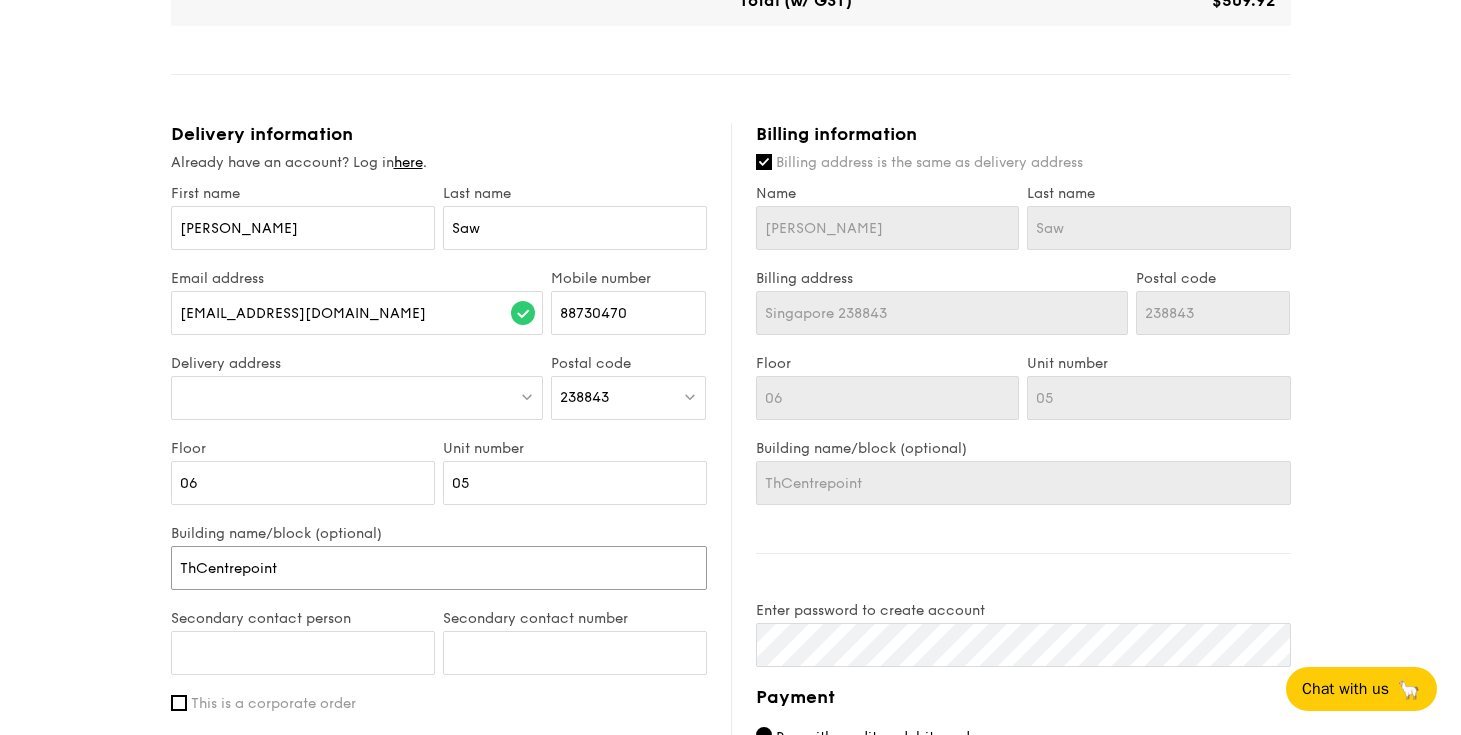 type on "TheCentrepoint" 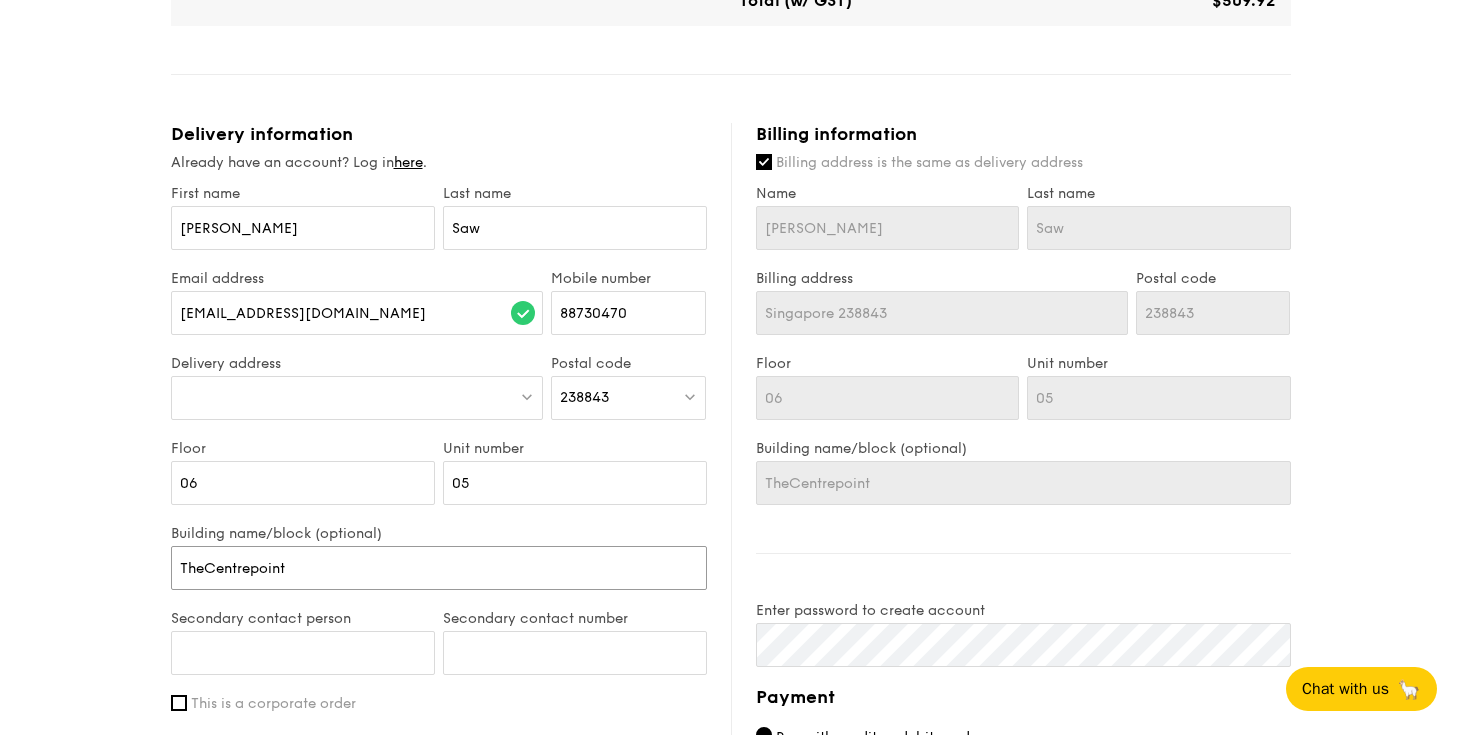 type on "The Centrepoint" 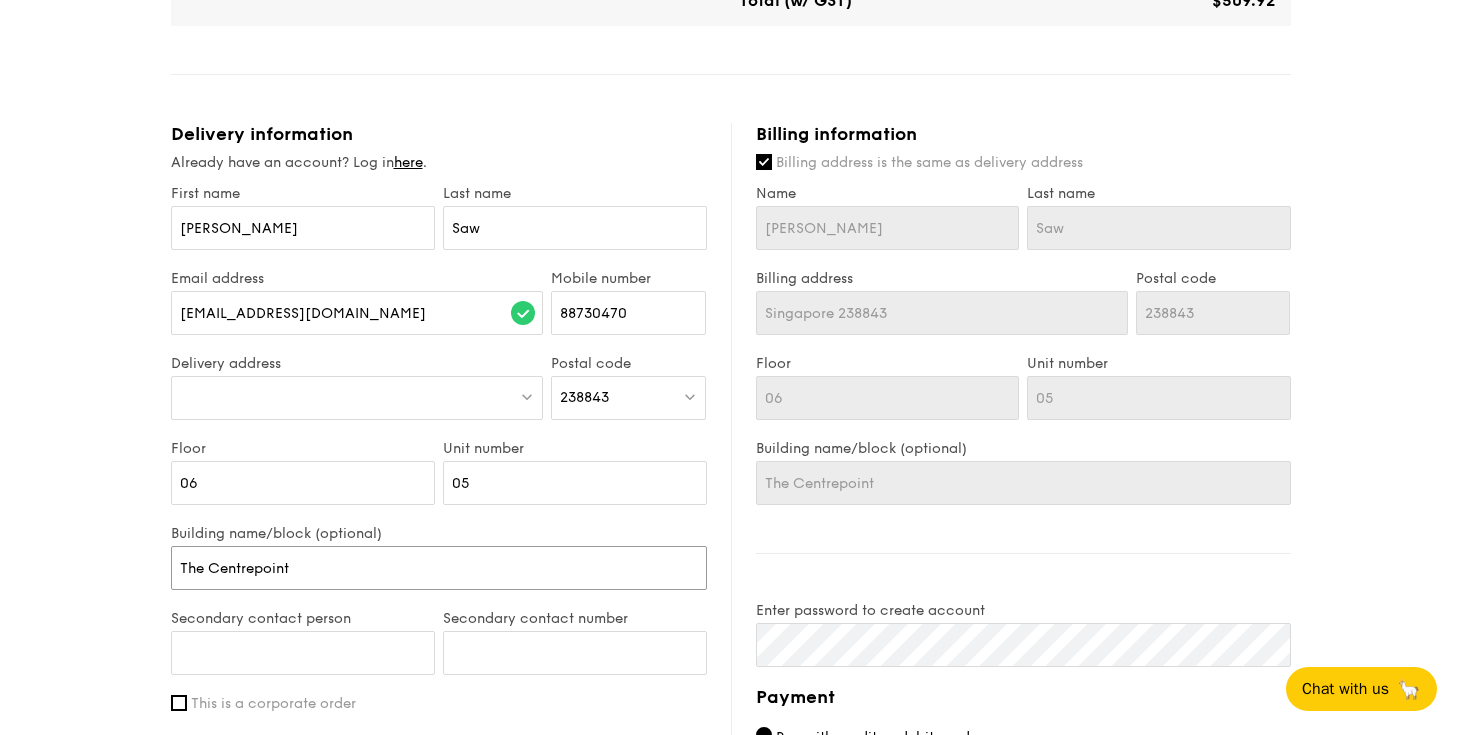 type on "The Centrepoint" 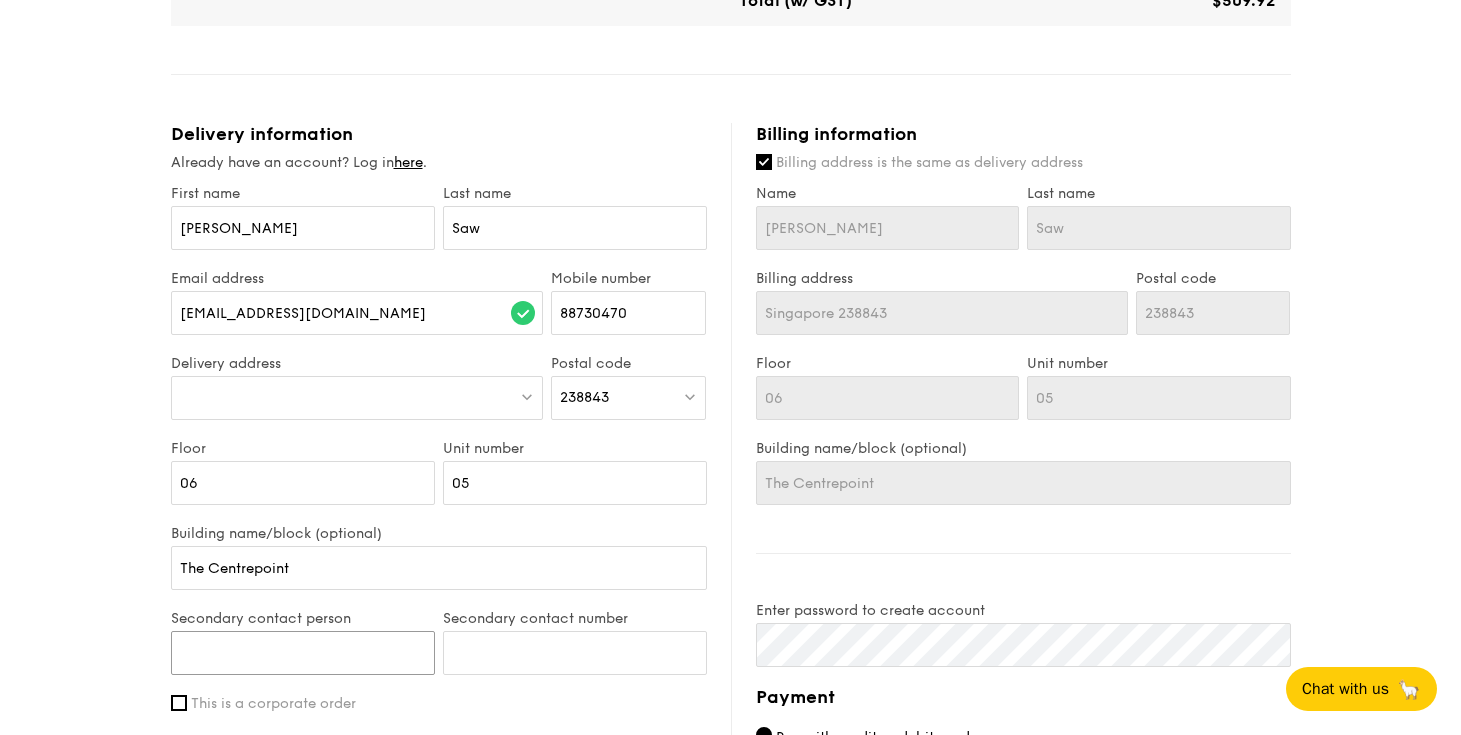 click on "Secondary contact person" at bounding box center [303, 653] 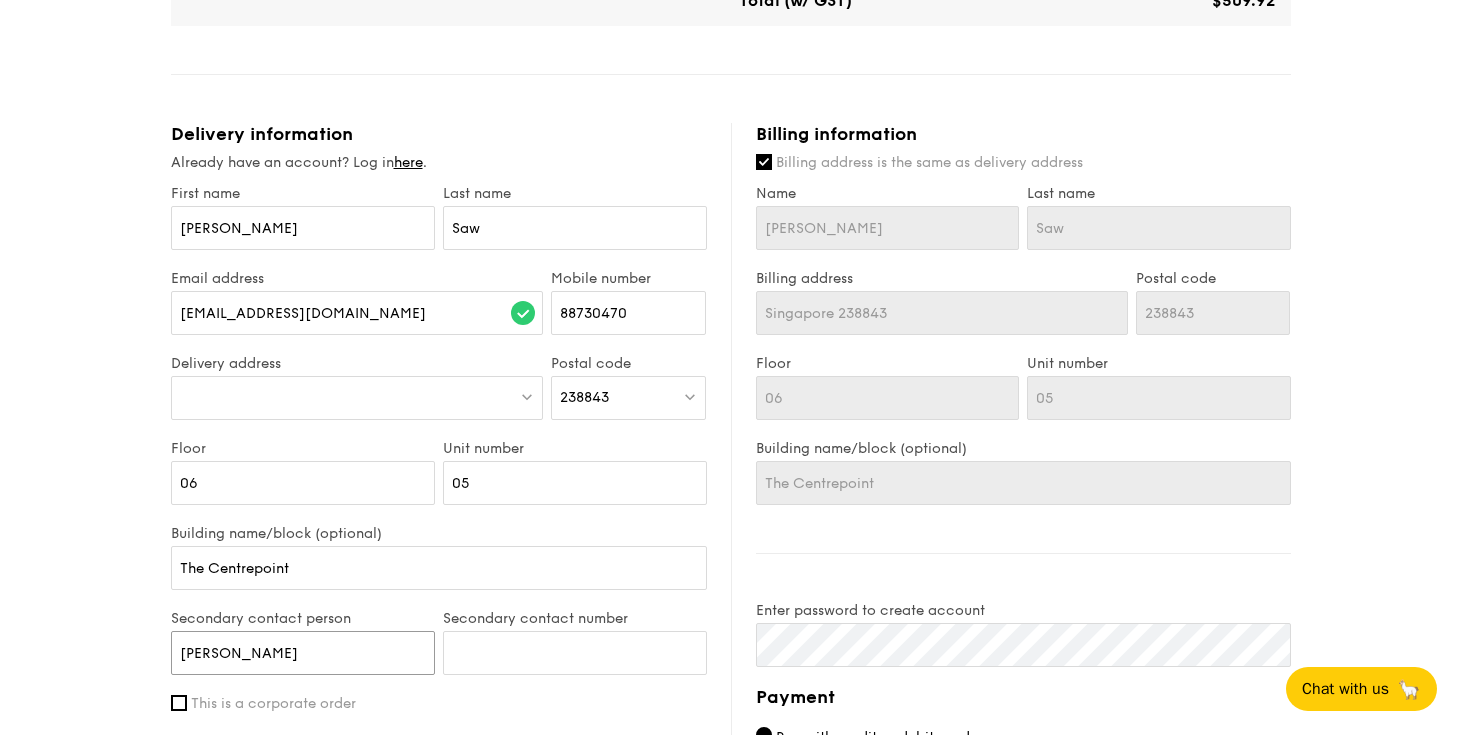 type on "[PERSON_NAME]" 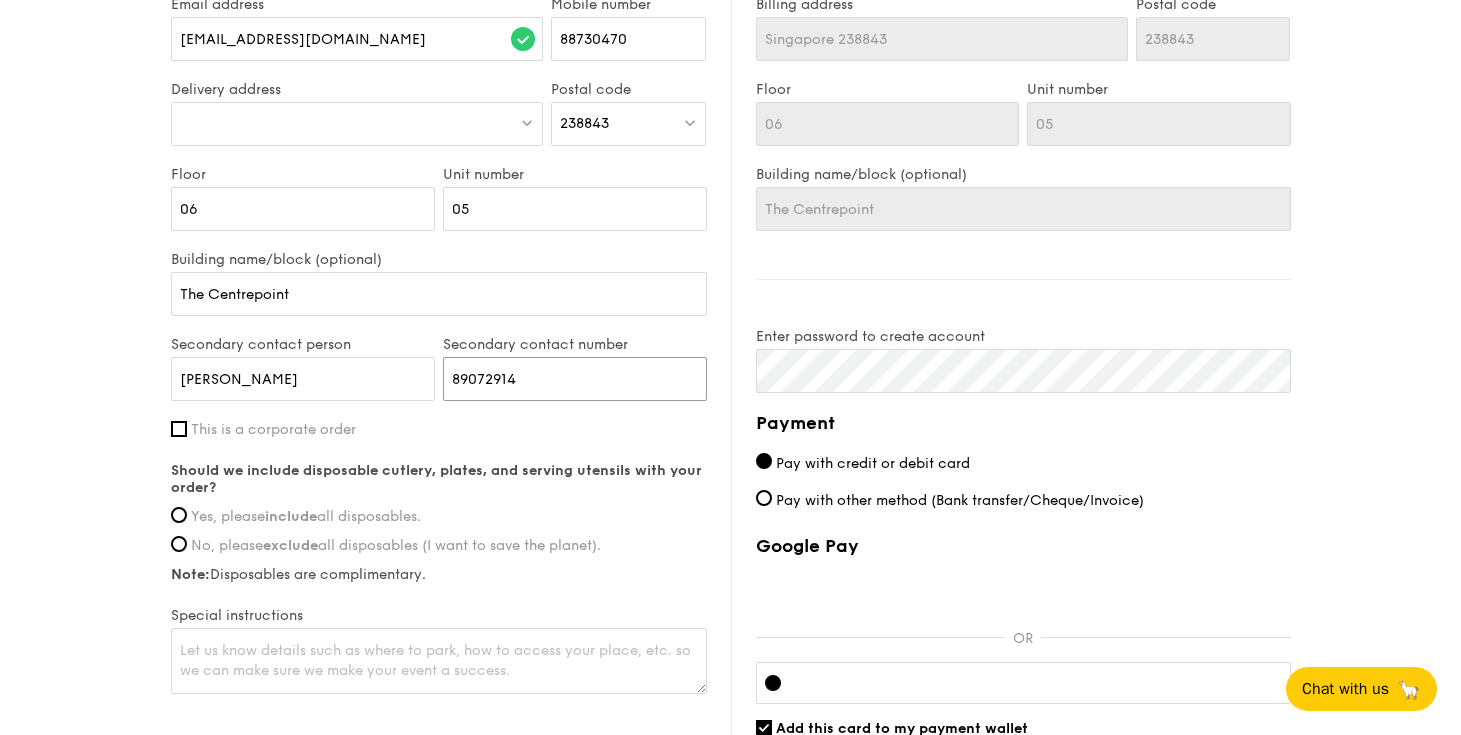 scroll, scrollTop: 1103, scrollLeft: 0, axis: vertical 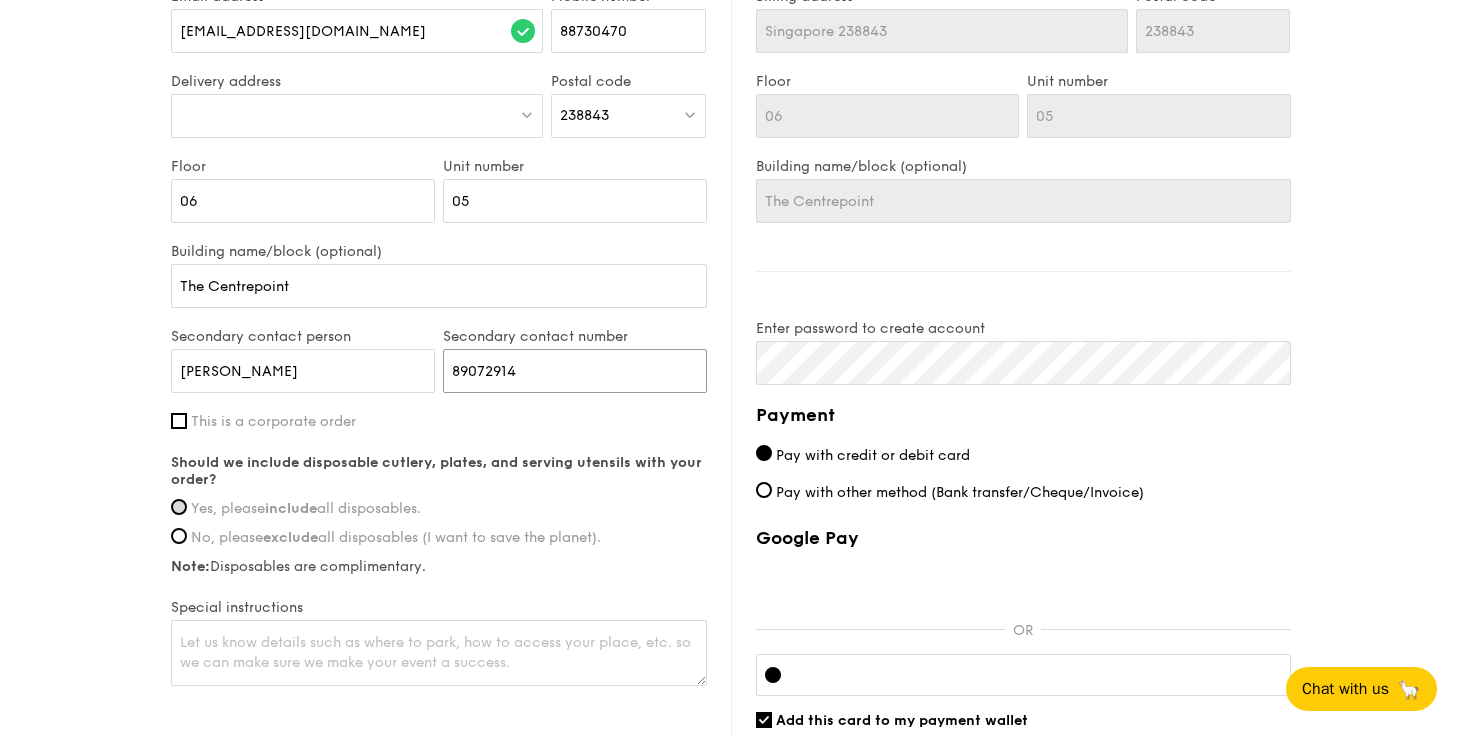 type on "89072914" 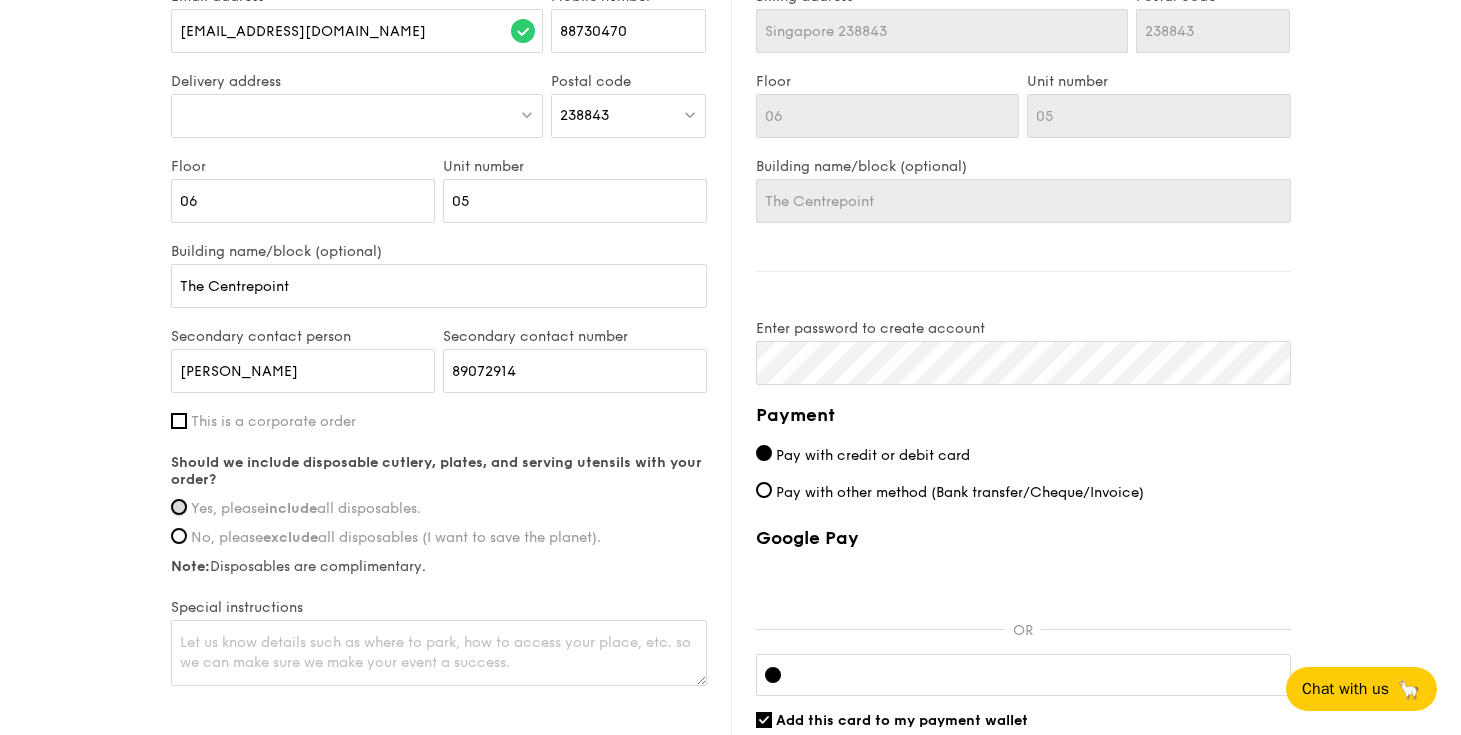 click on "Yes, please  include  all disposables." at bounding box center [179, 507] 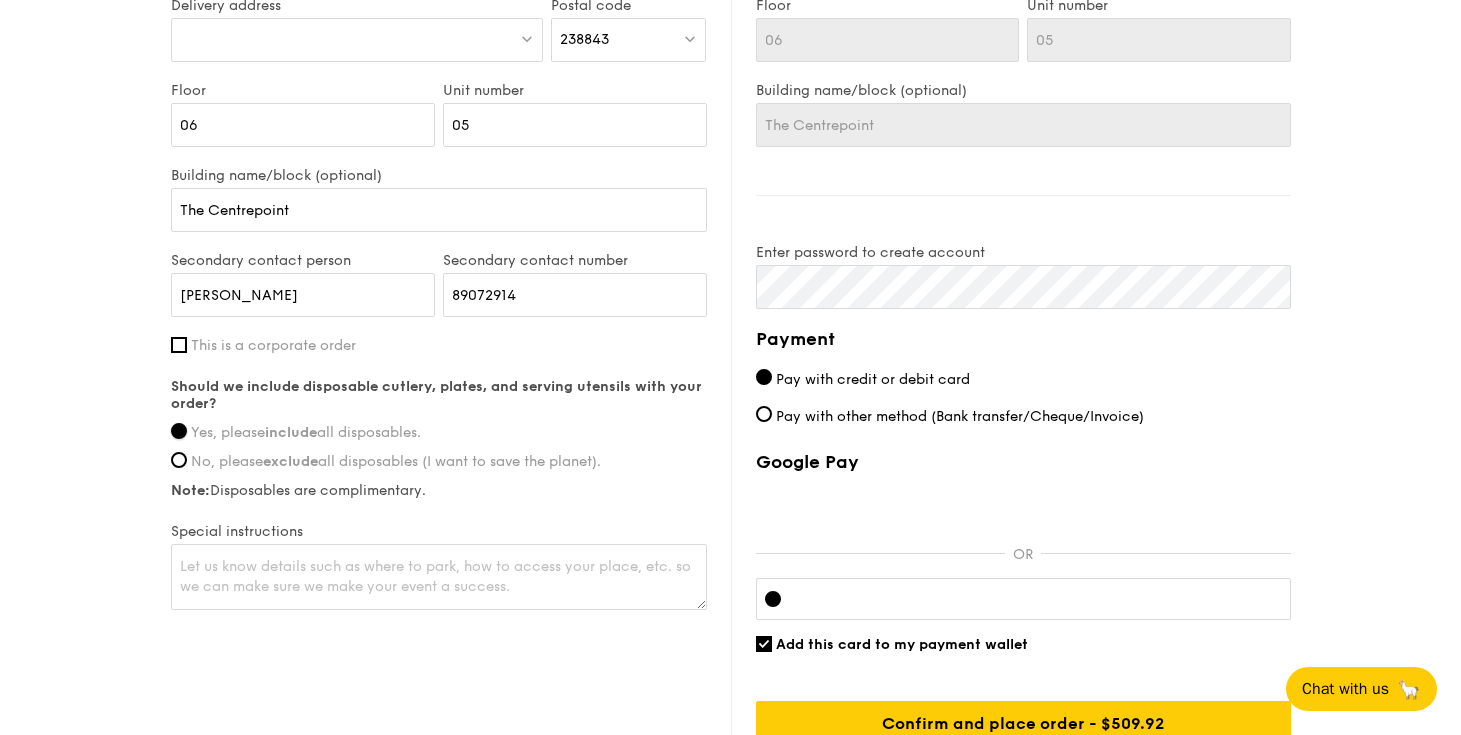 scroll, scrollTop: 1184, scrollLeft: 0, axis: vertical 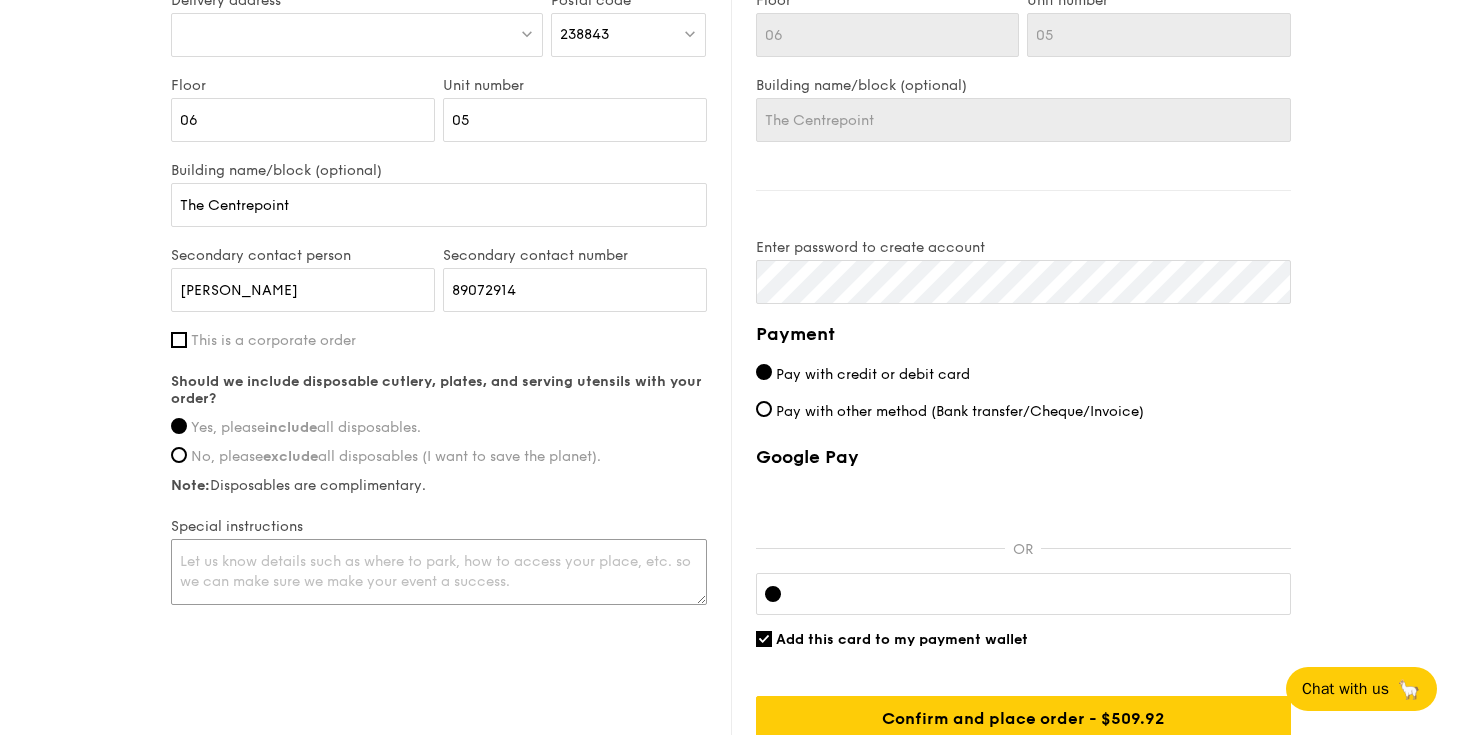 click at bounding box center (439, 572) 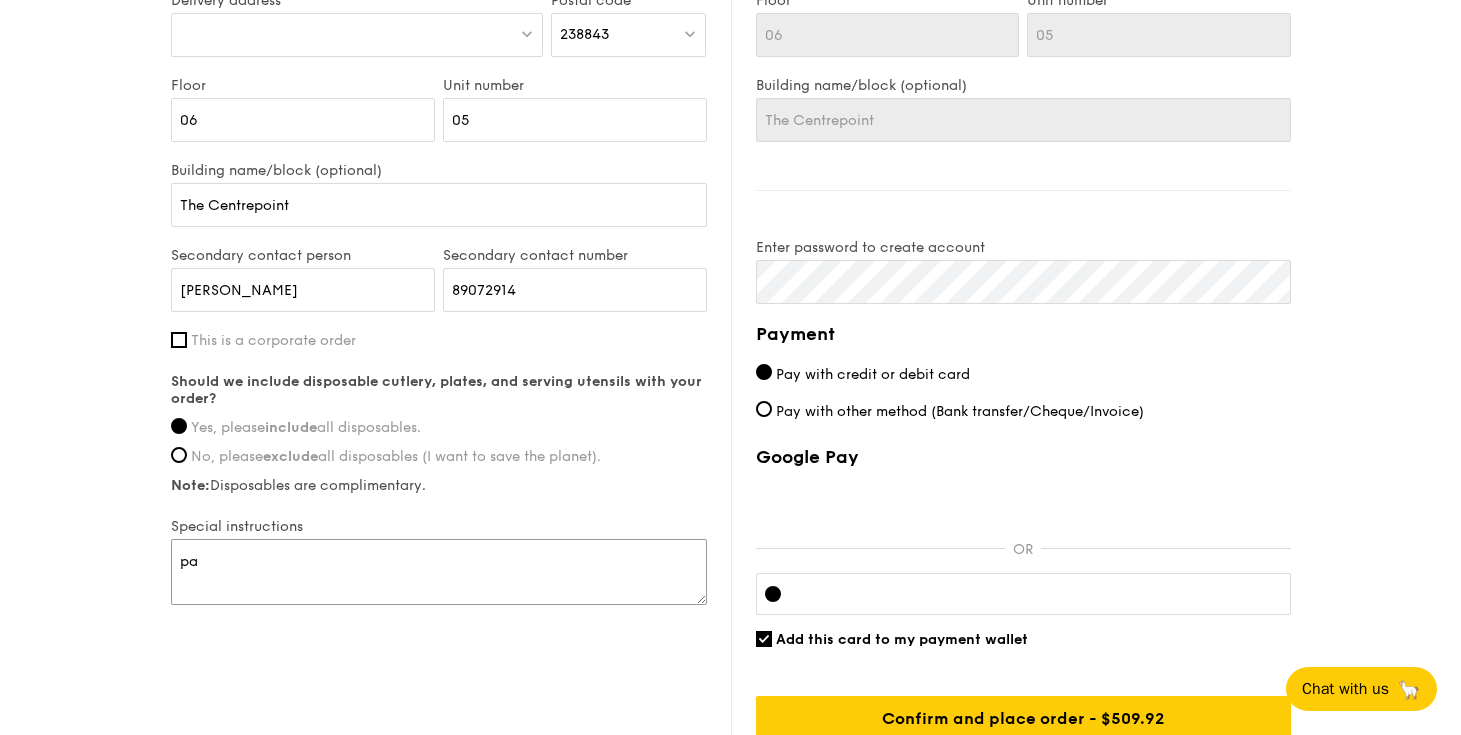 type on "p" 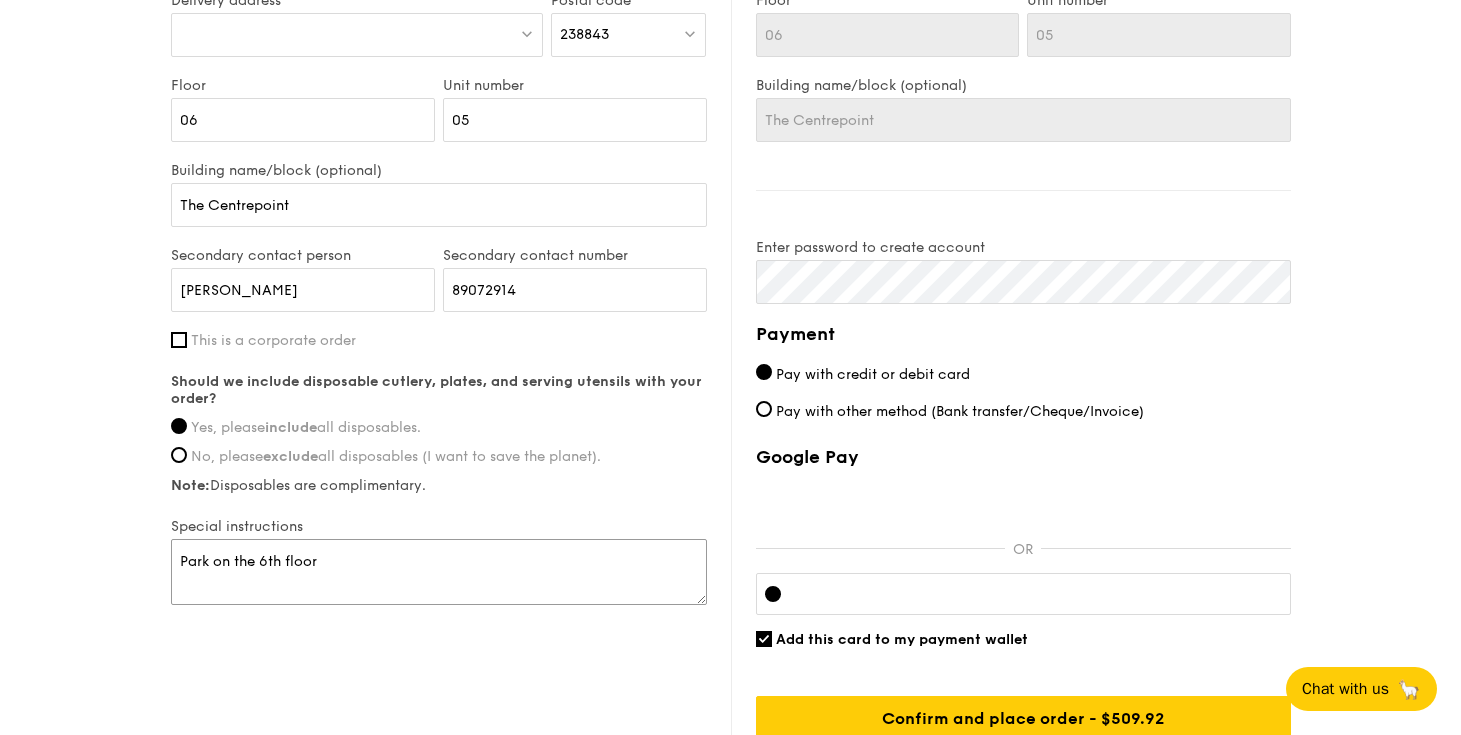 type on "Park on the 6th floor" 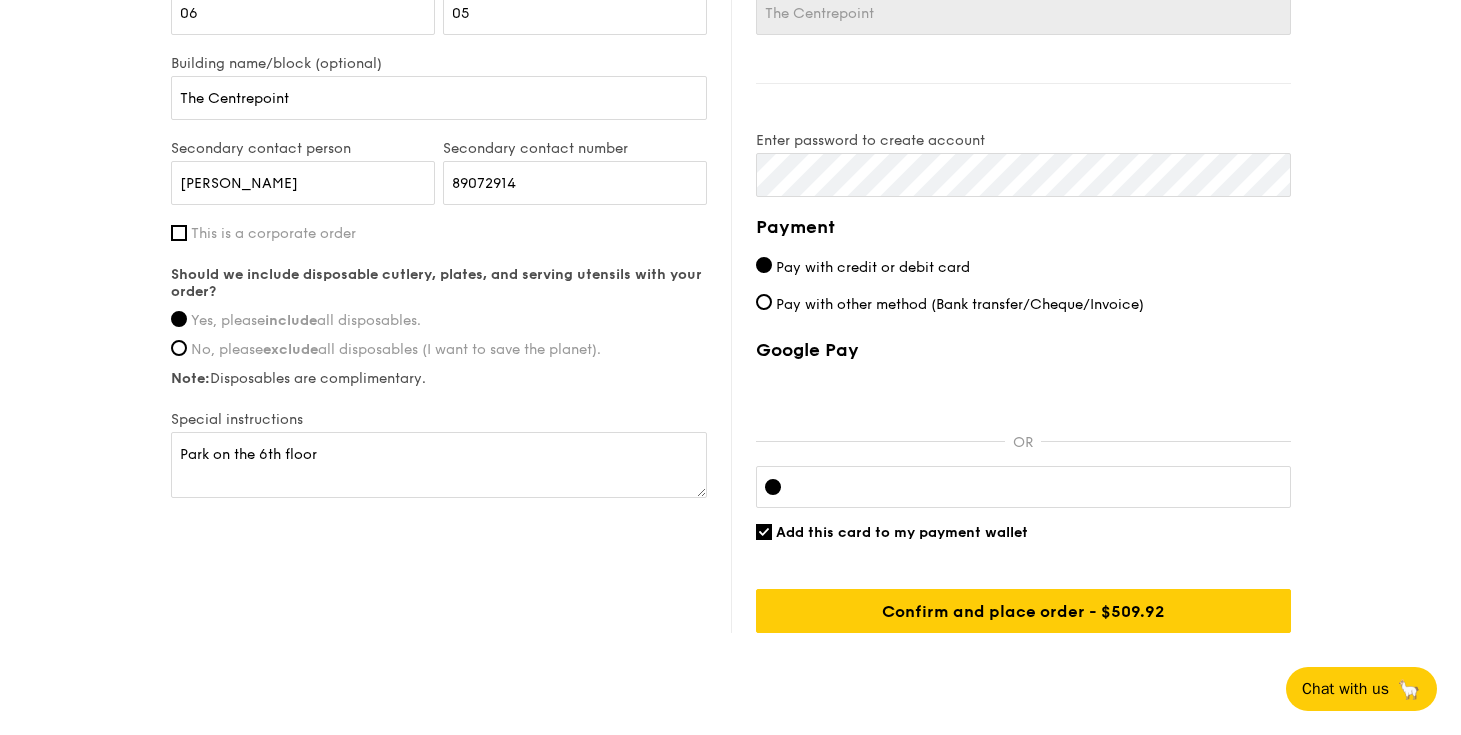 scroll, scrollTop: 1292, scrollLeft: 0, axis: vertical 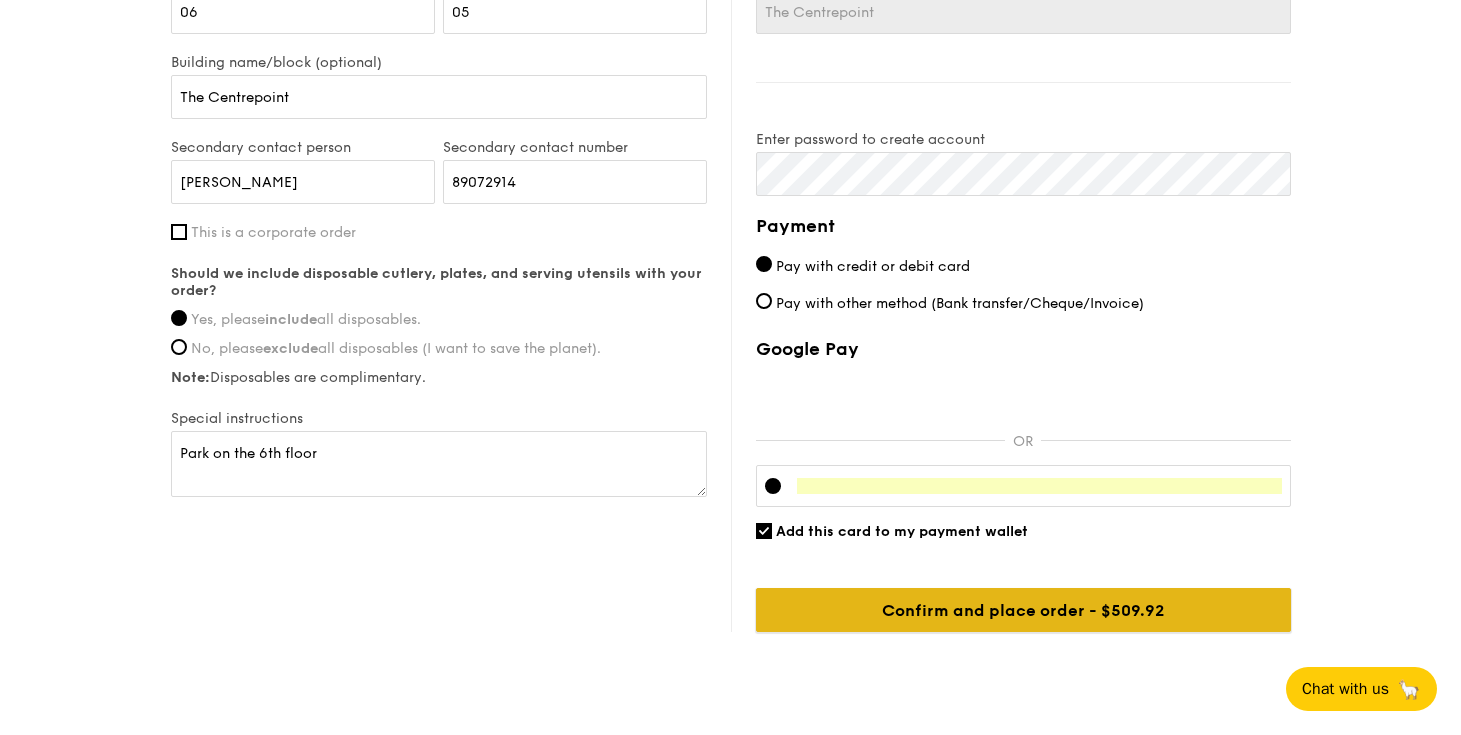 click on "Confirm and place order - $509.92" at bounding box center (1023, 610) 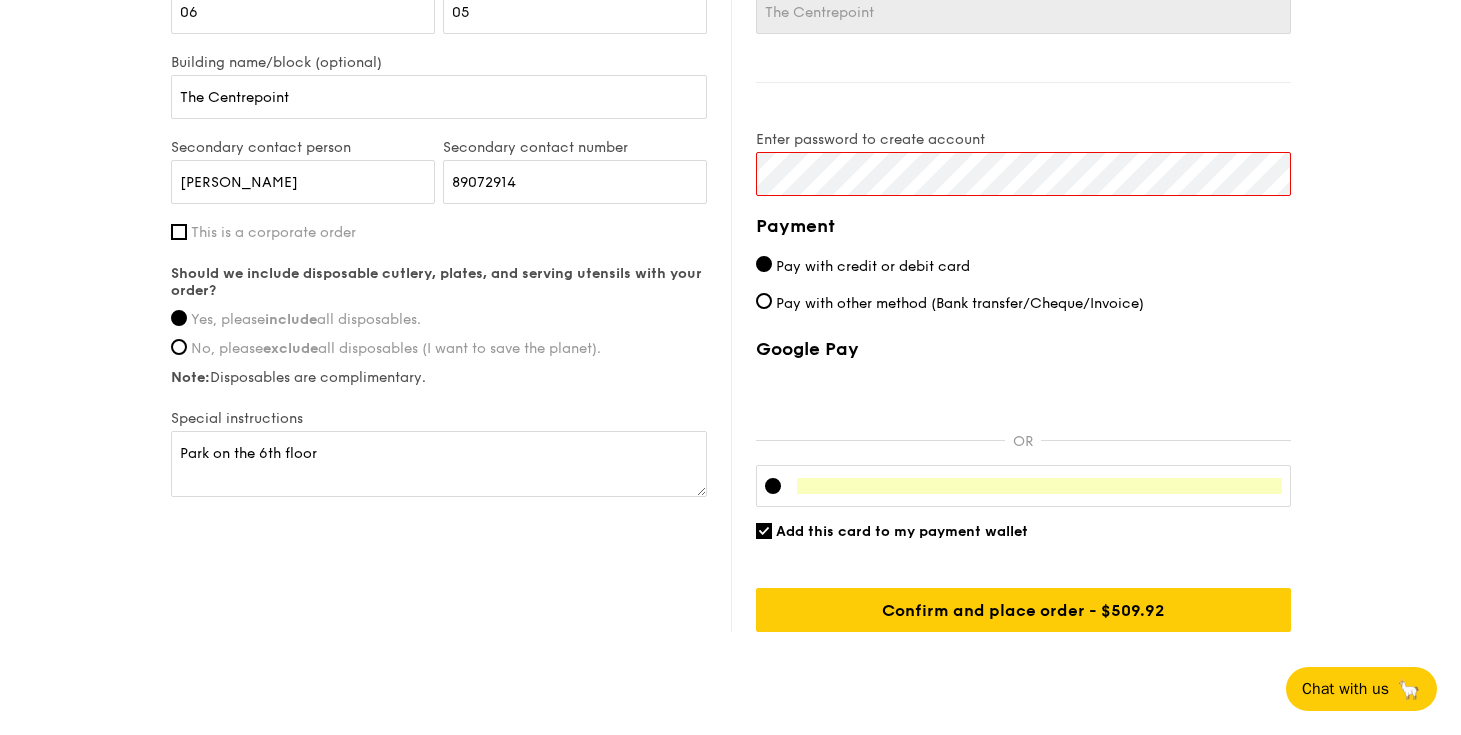 click on "Billing information
Billing address is the same as delivery address
Name
[PERSON_NAME]
Last name
Saw
Billing address
[GEOGRAPHIC_DATA] 238843
Postal code
238843
Floor
06
Unit number
05
Building name/block (optional)
The Centrepoint
Enter password to create account
Payment
Pay with credit or debit card
Pay with other method (Bank transfer/Cheque/Invoice)
Google Pay
OR
Add this card to my payment wallet
Confirm and place order - $509.92" at bounding box center [1011, 142] 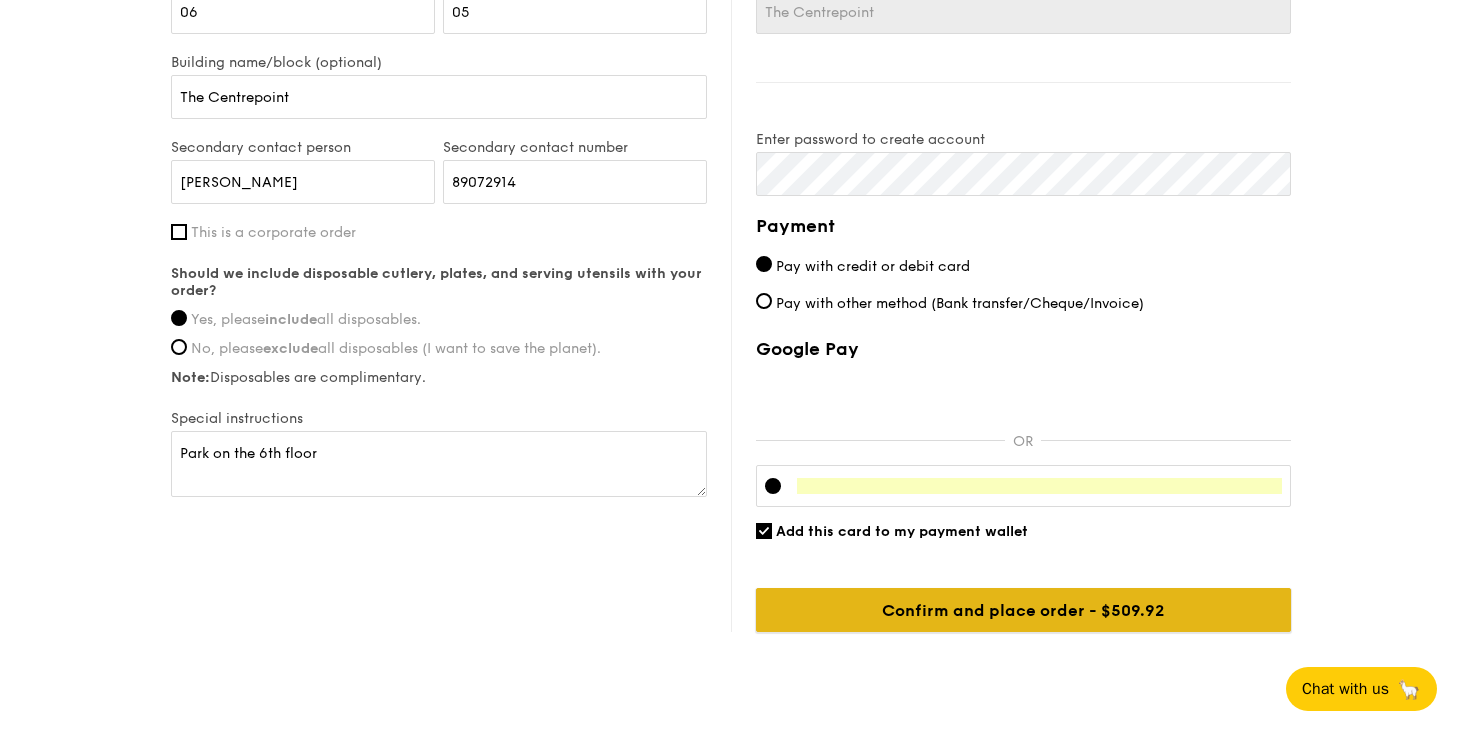 click on "Confirm and place order - $509.92" at bounding box center [1023, 610] 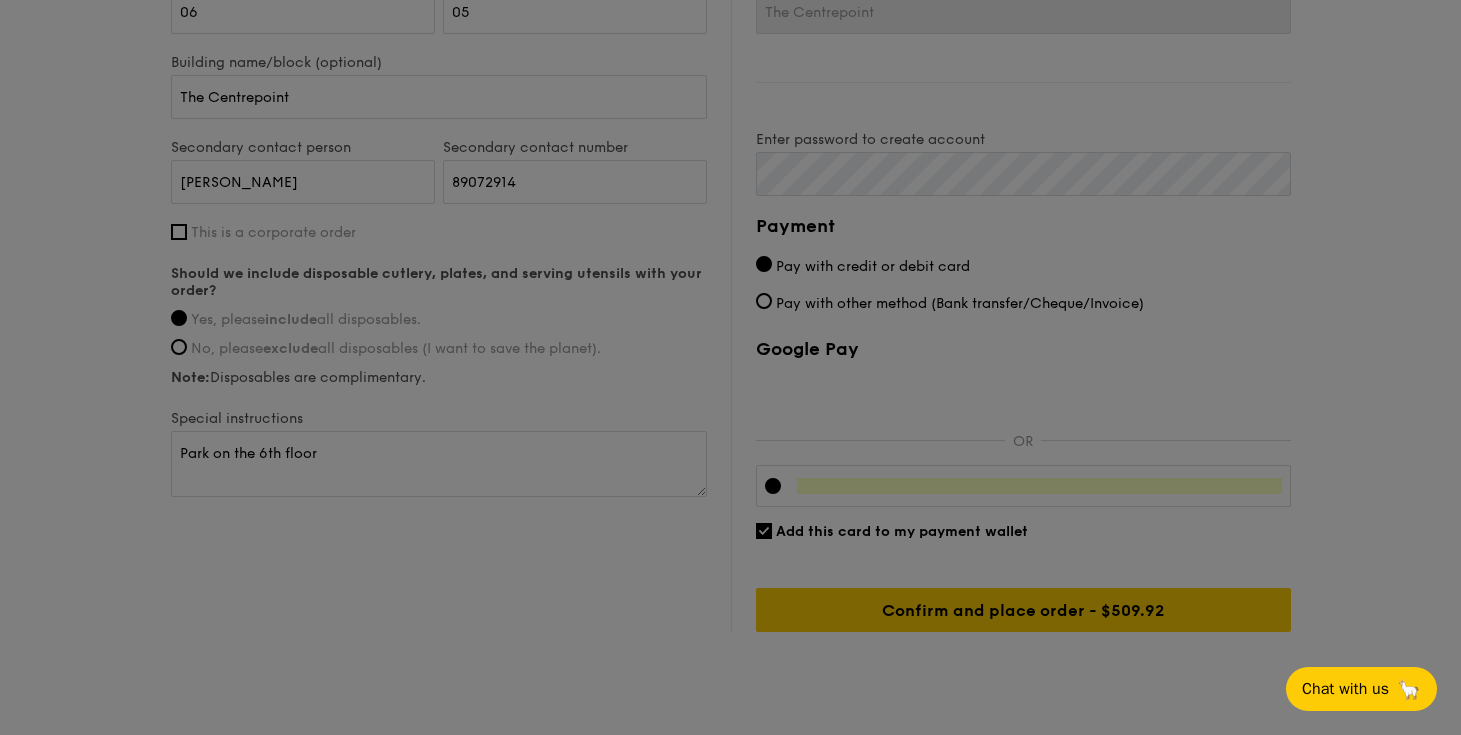 scroll, scrollTop: 0, scrollLeft: 0, axis: both 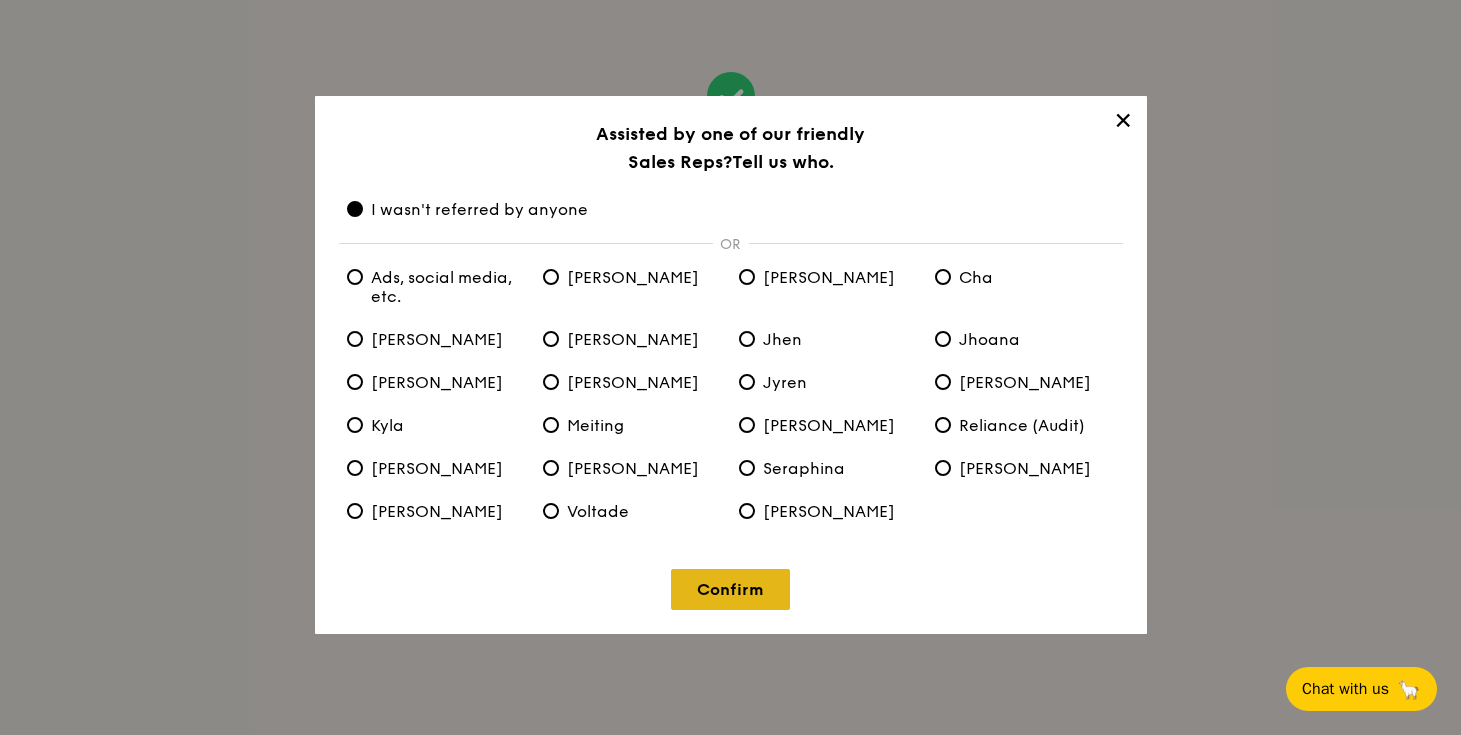 click on "Confirm" at bounding box center [730, 589] 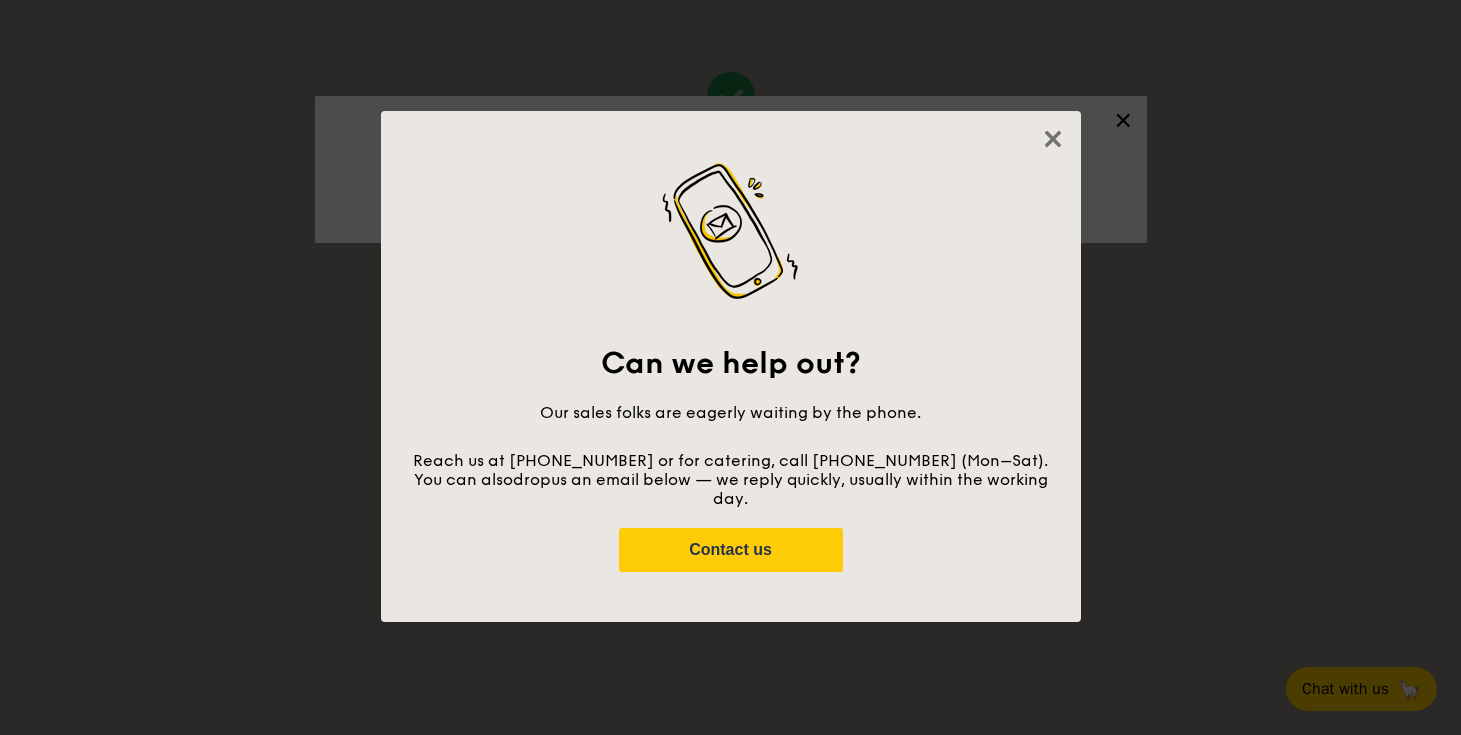 click on "Can we help out? Our sales folks are eagerly waiting by the phone. Reach us at [PHONE_NUMBER] or for catering, call [PHONE_NUMBER] (Mon–Sat). You can also  drop  us an email below — we reply quickly, usually within the working day. Contact us" at bounding box center (730, 367) 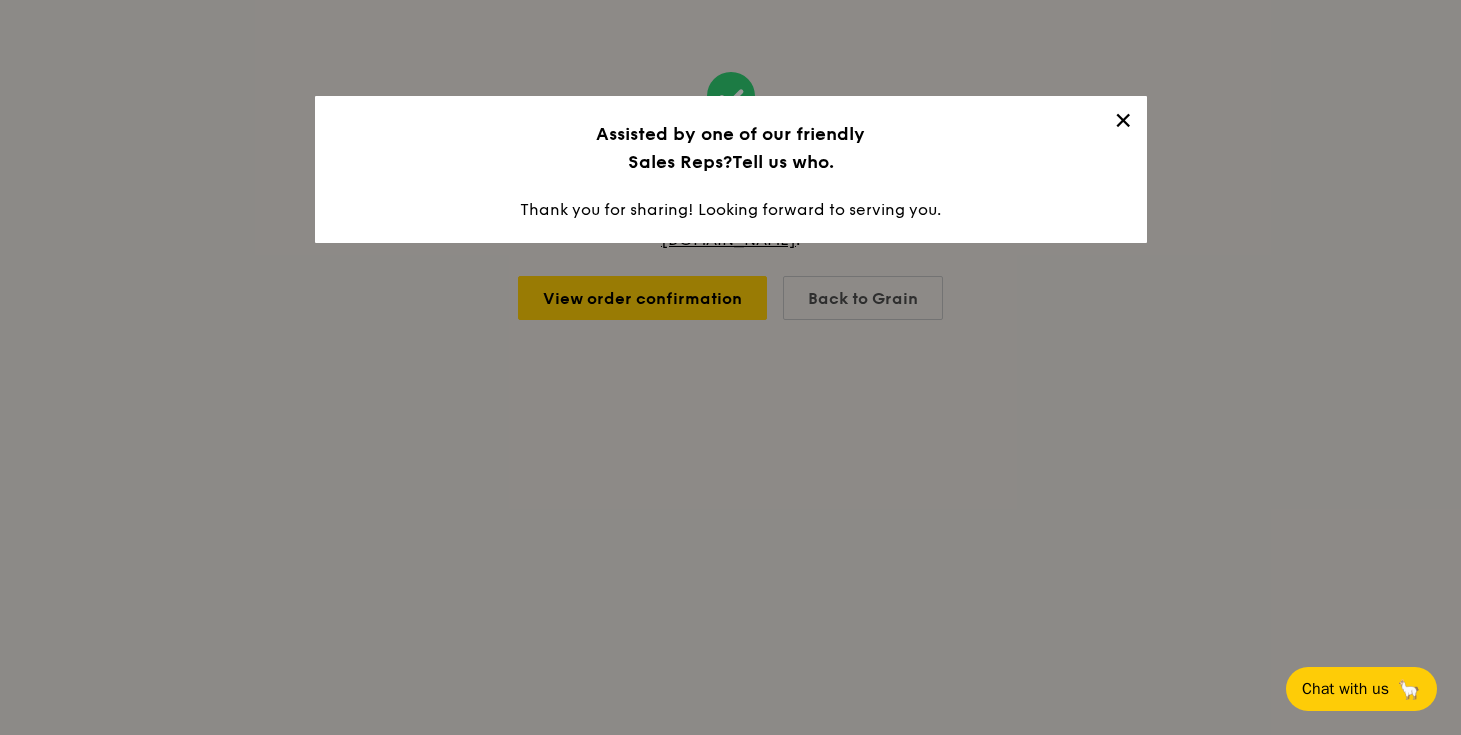 click on "✕" at bounding box center [1123, 124] 